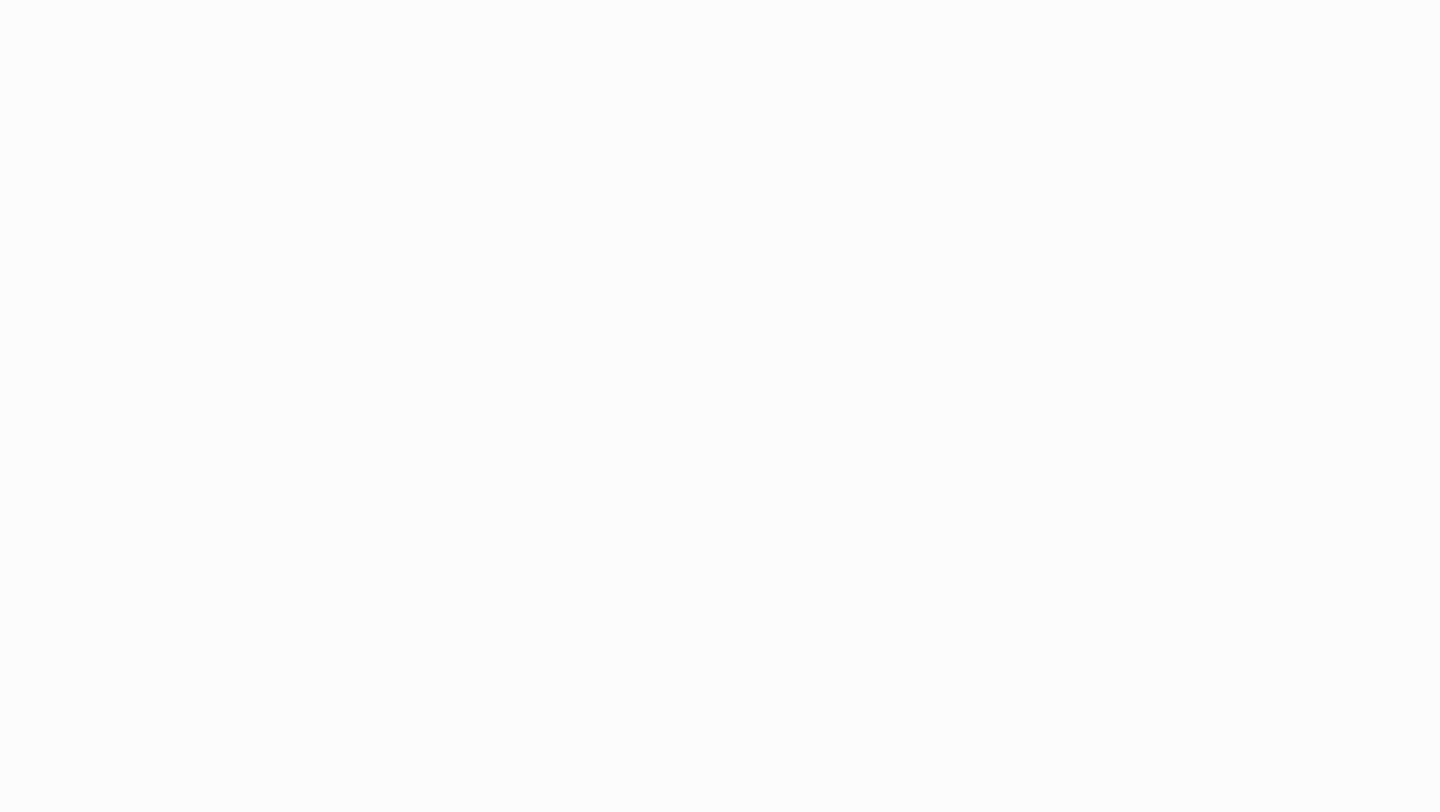 scroll, scrollTop: 0, scrollLeft: 0, axis: both 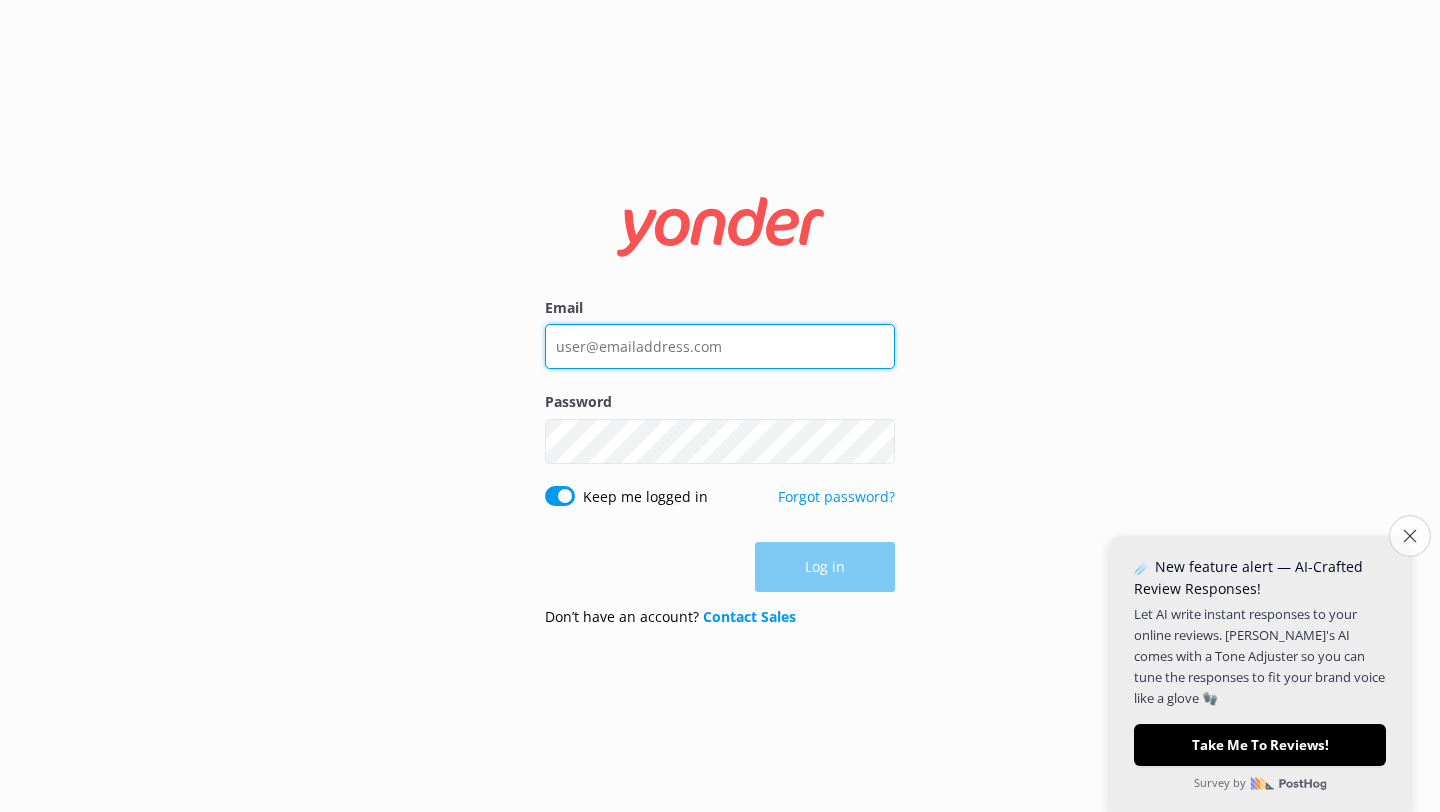type on "[EMAIL_ADDRESS][DOMAIN_NAME]" 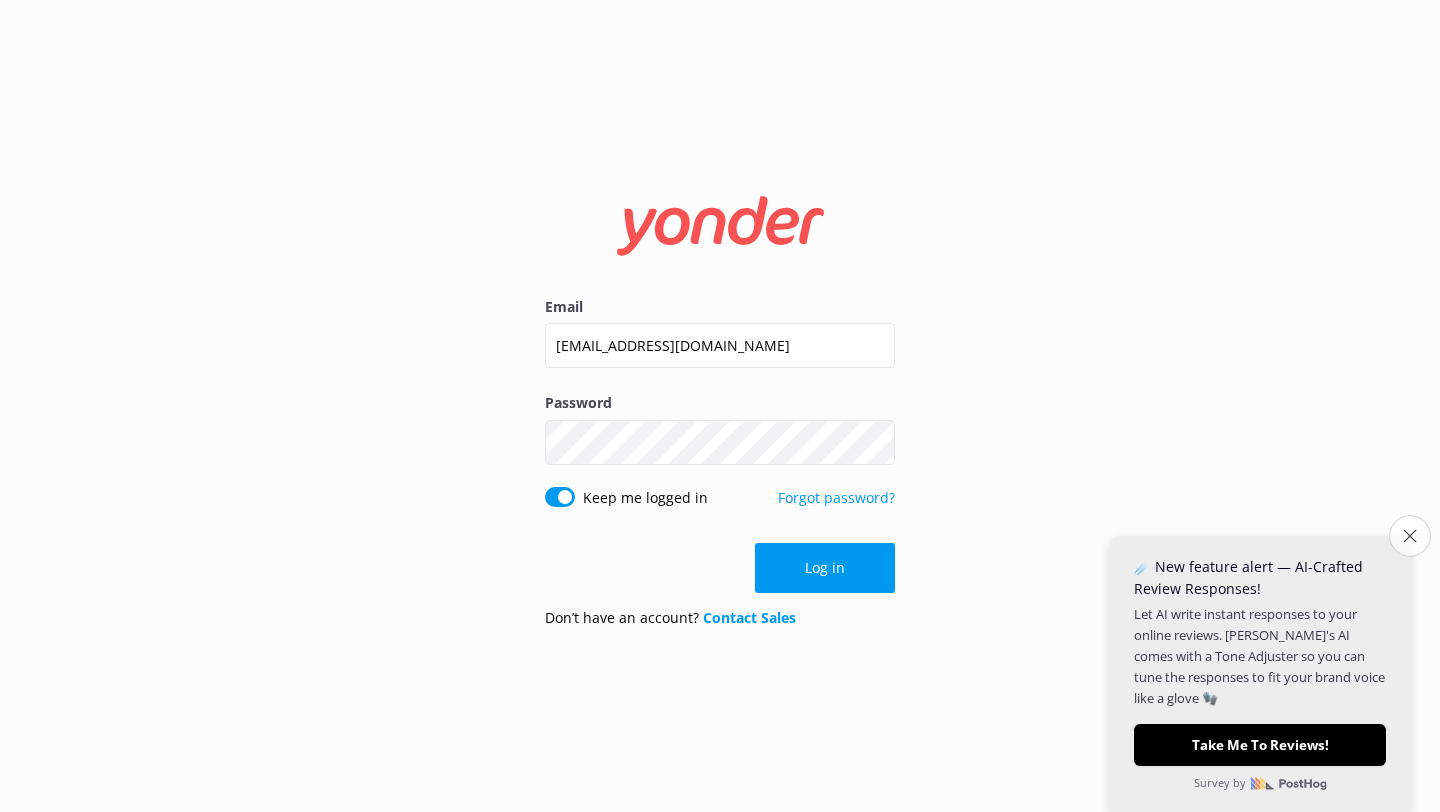 click on "Close survey" 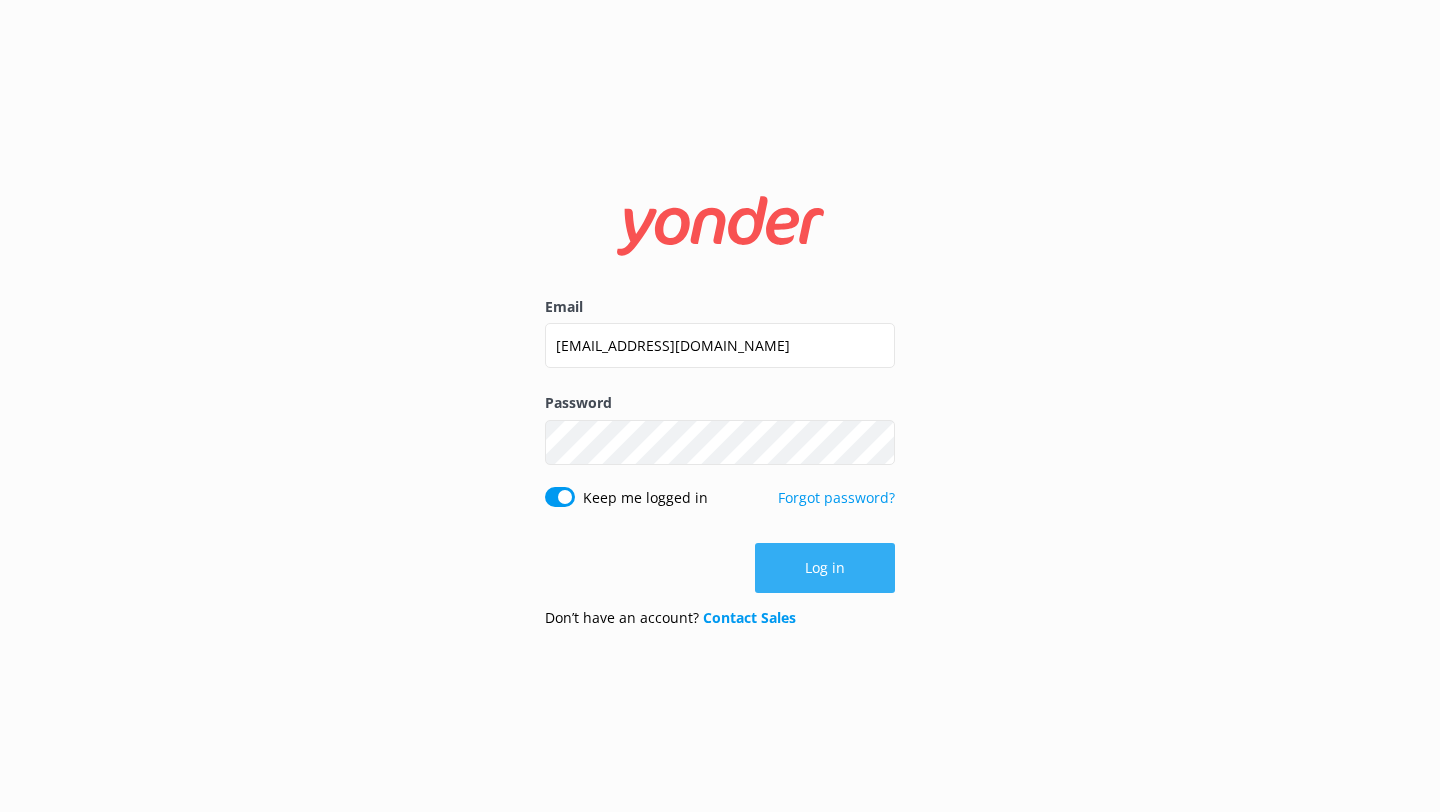 click on "Log in" at bounding box center (825, 568) 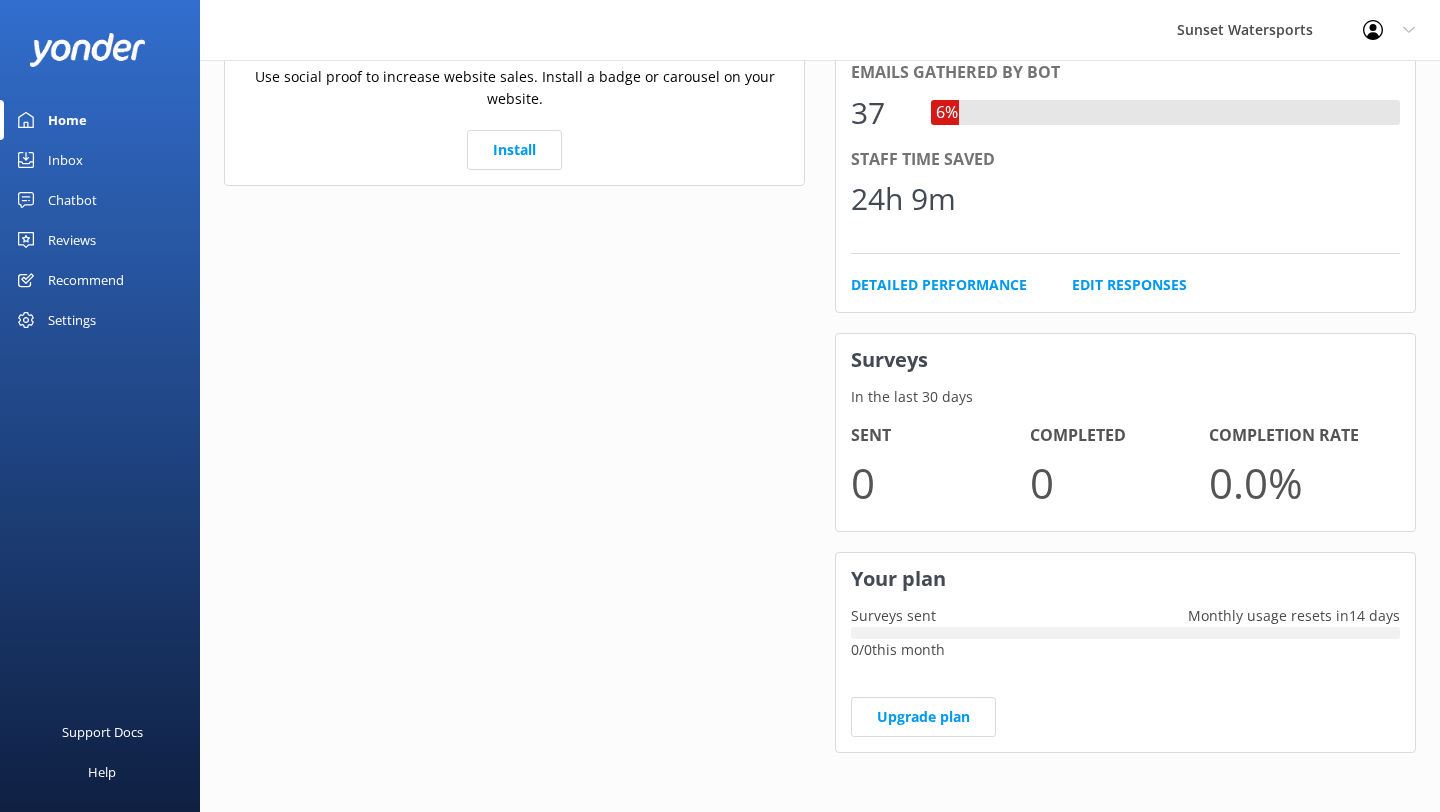 scroll, scrollTop: 0, scrollLeft: 0, axis: both 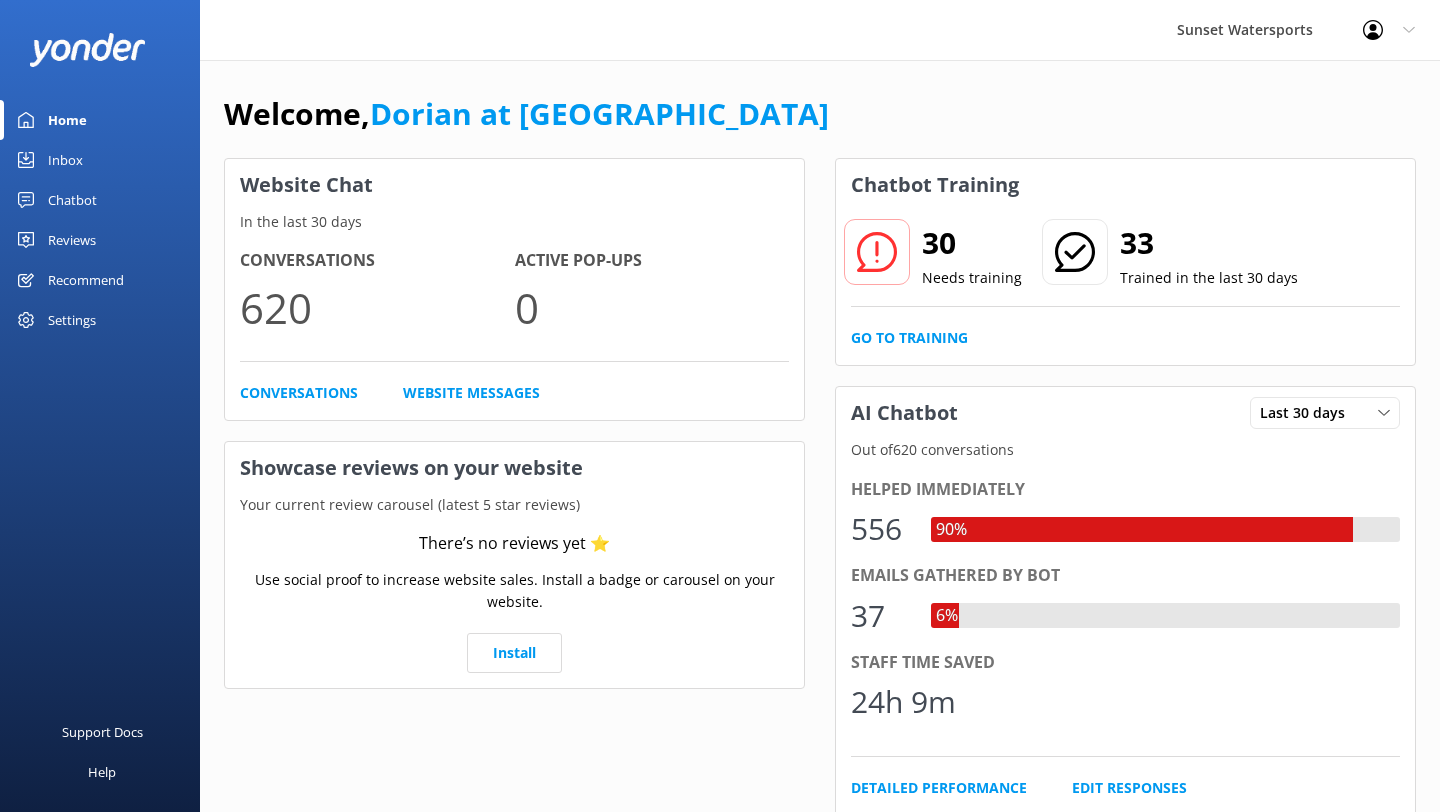 click on "Inbox" at bounding box center (65, 160) 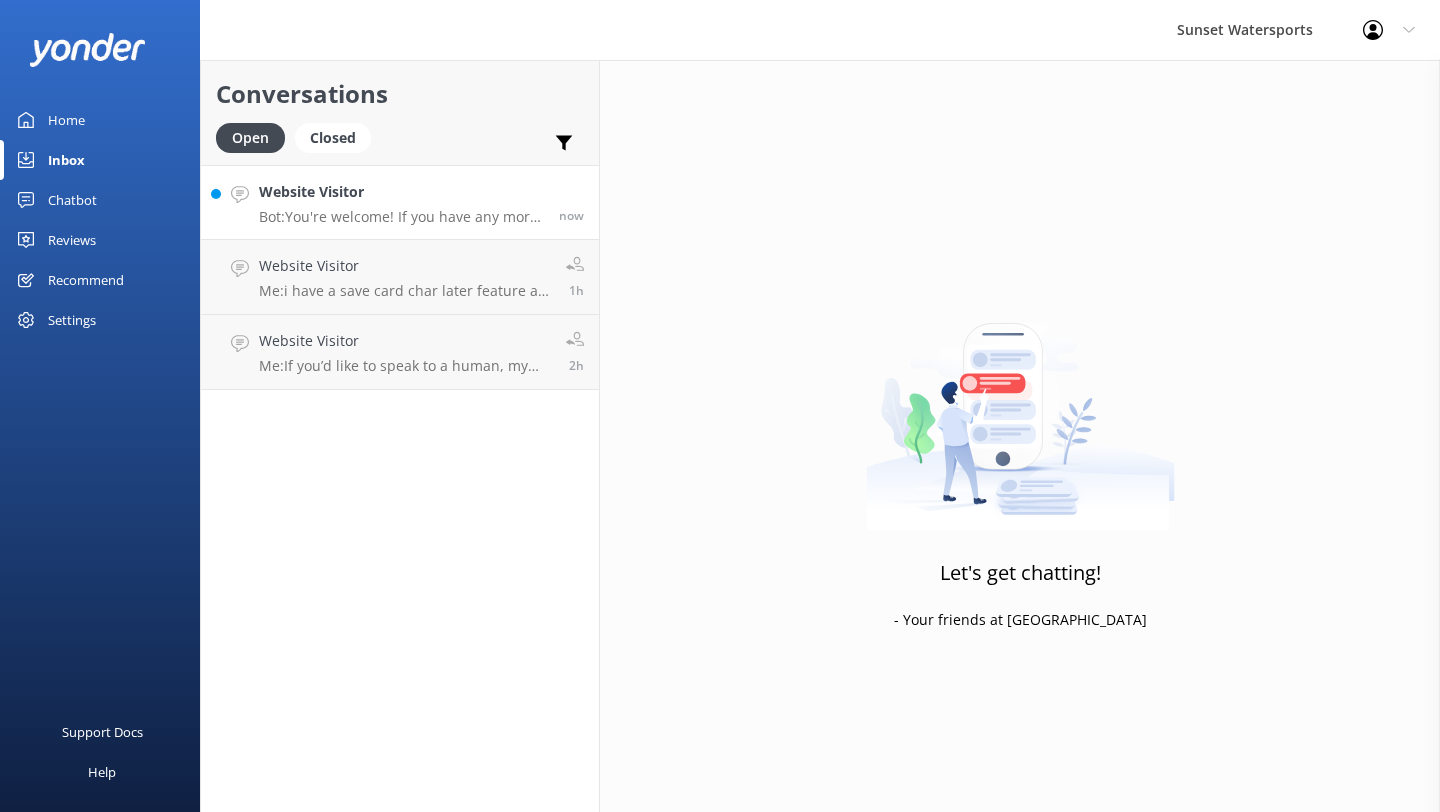 click on "Website Visitor Bot:  You're welcome! If you have any more questions, feel free to ask." at bounding box center (401, 202) 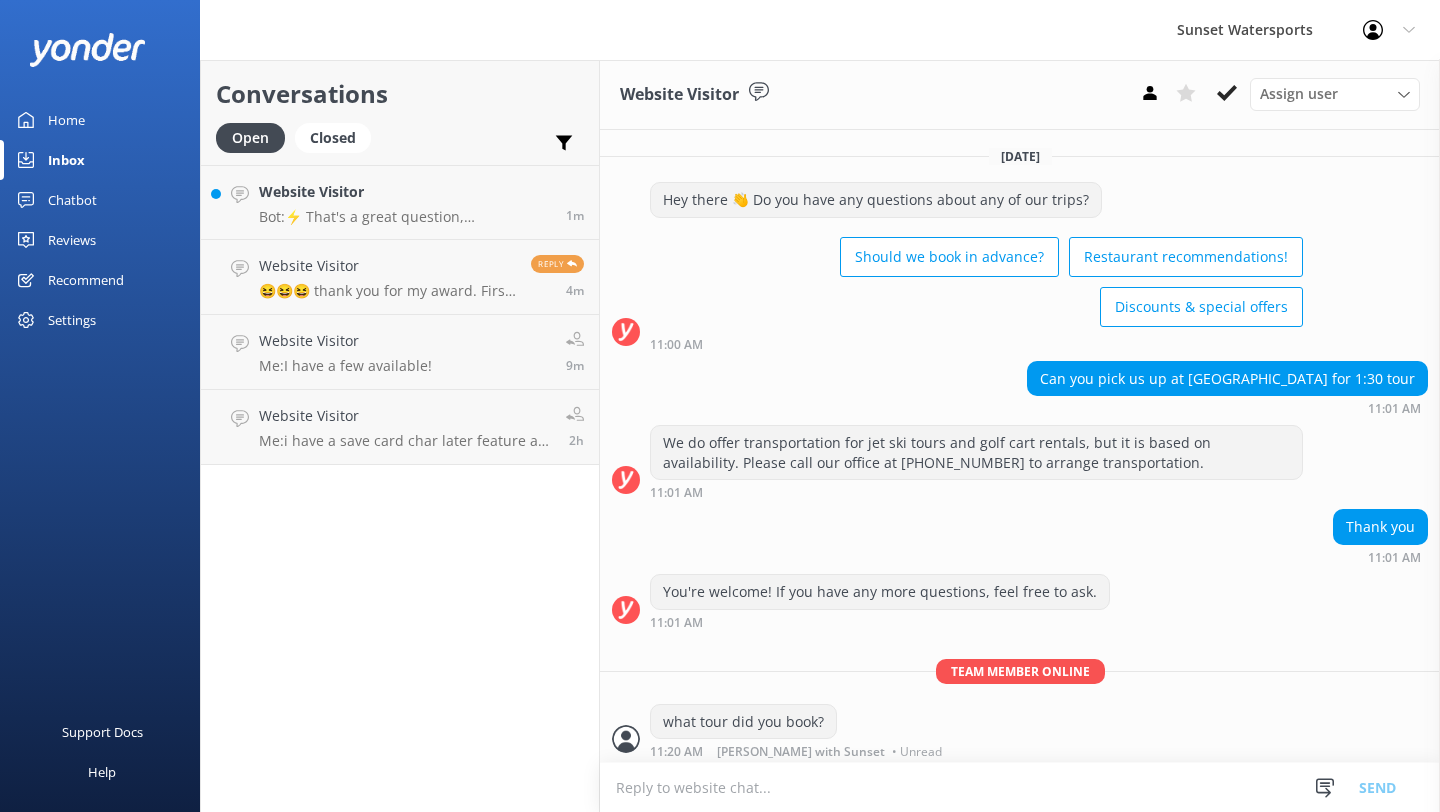 scroll, scrollTop: 49, scrollLeft: 0, axis: vertical 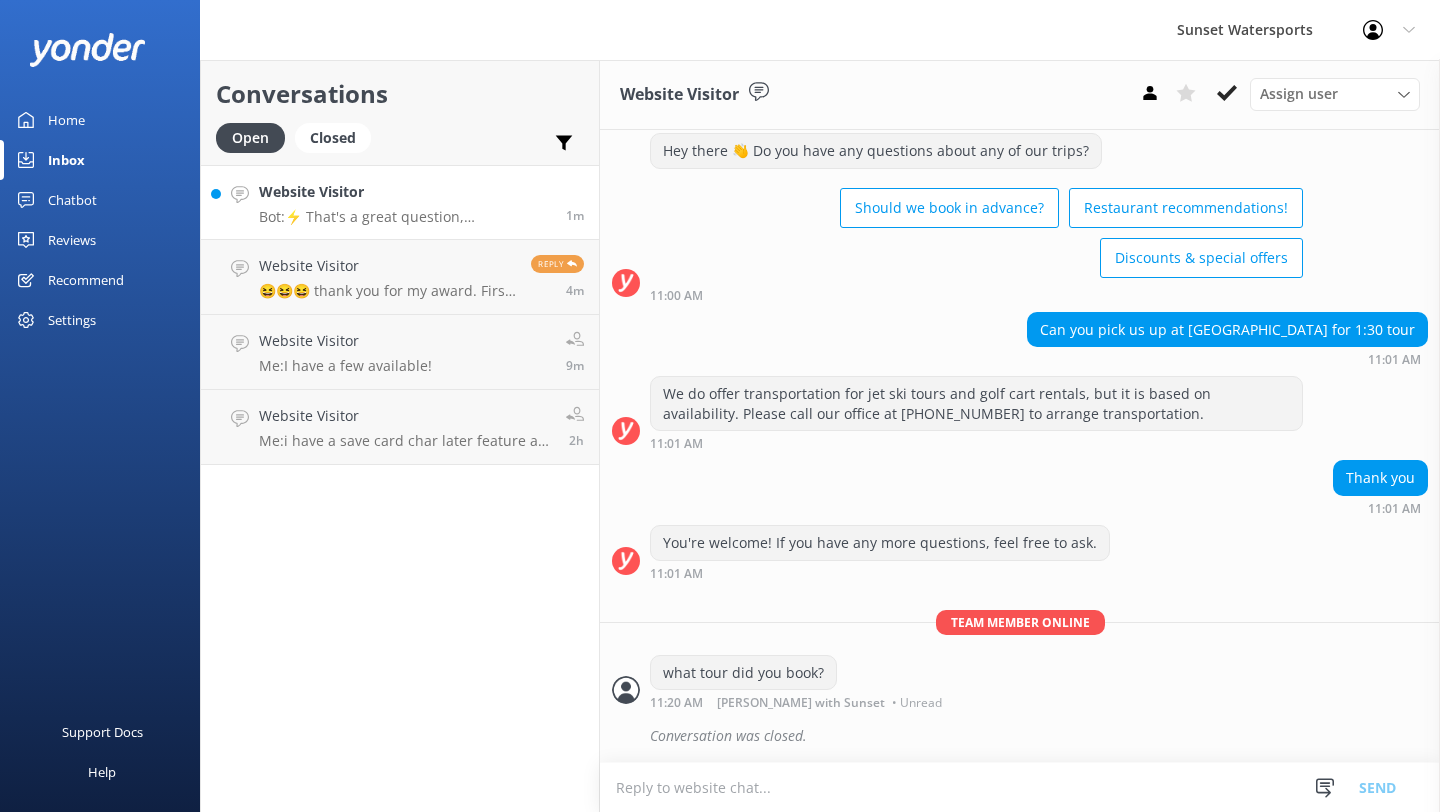 click on "Bot:  ⚡ That's a great question, unfortunately I do not know the answer. I'm going to reach out to another team member to help. Hold tight." at bounding box center (405, 217) 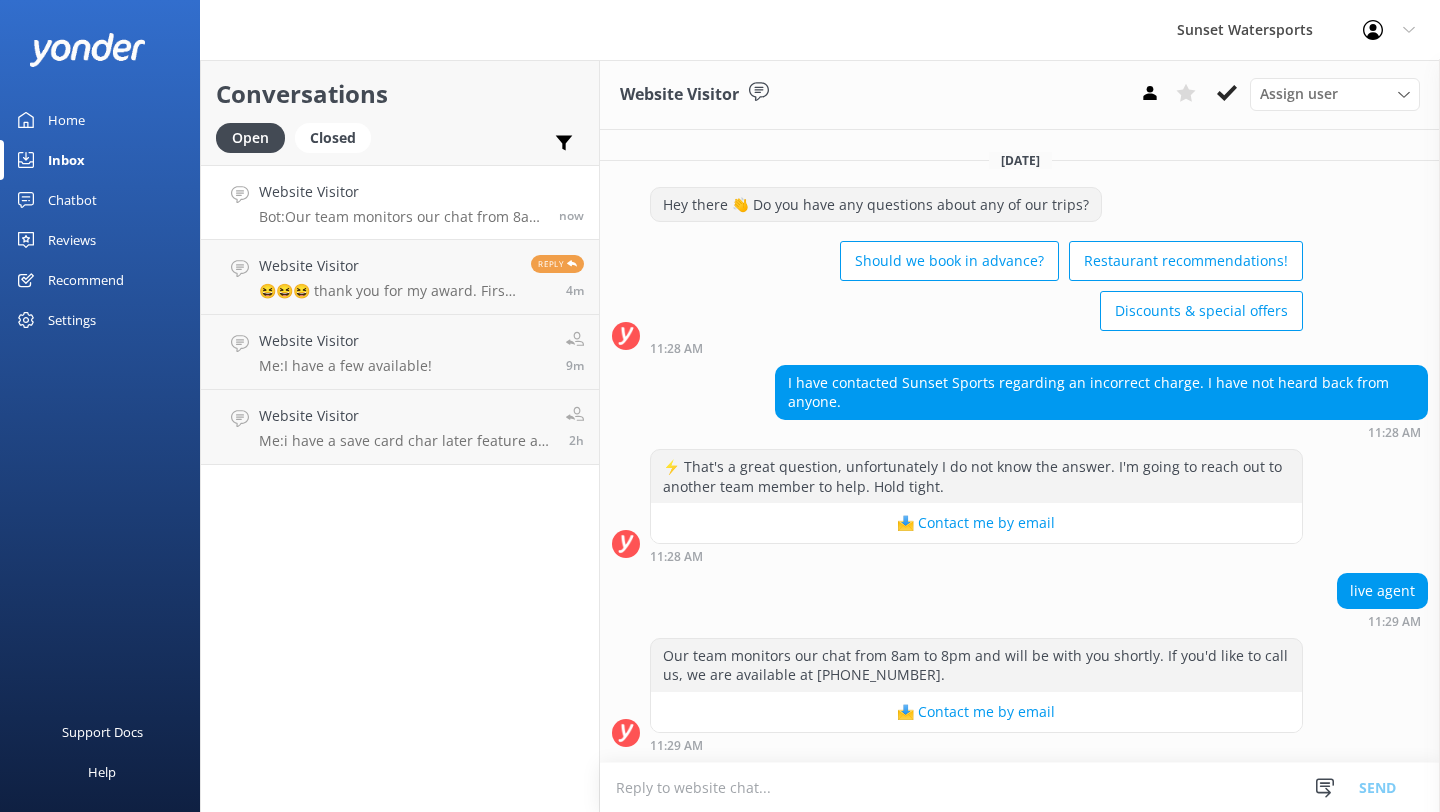 click at bounding box center [1020, 787] 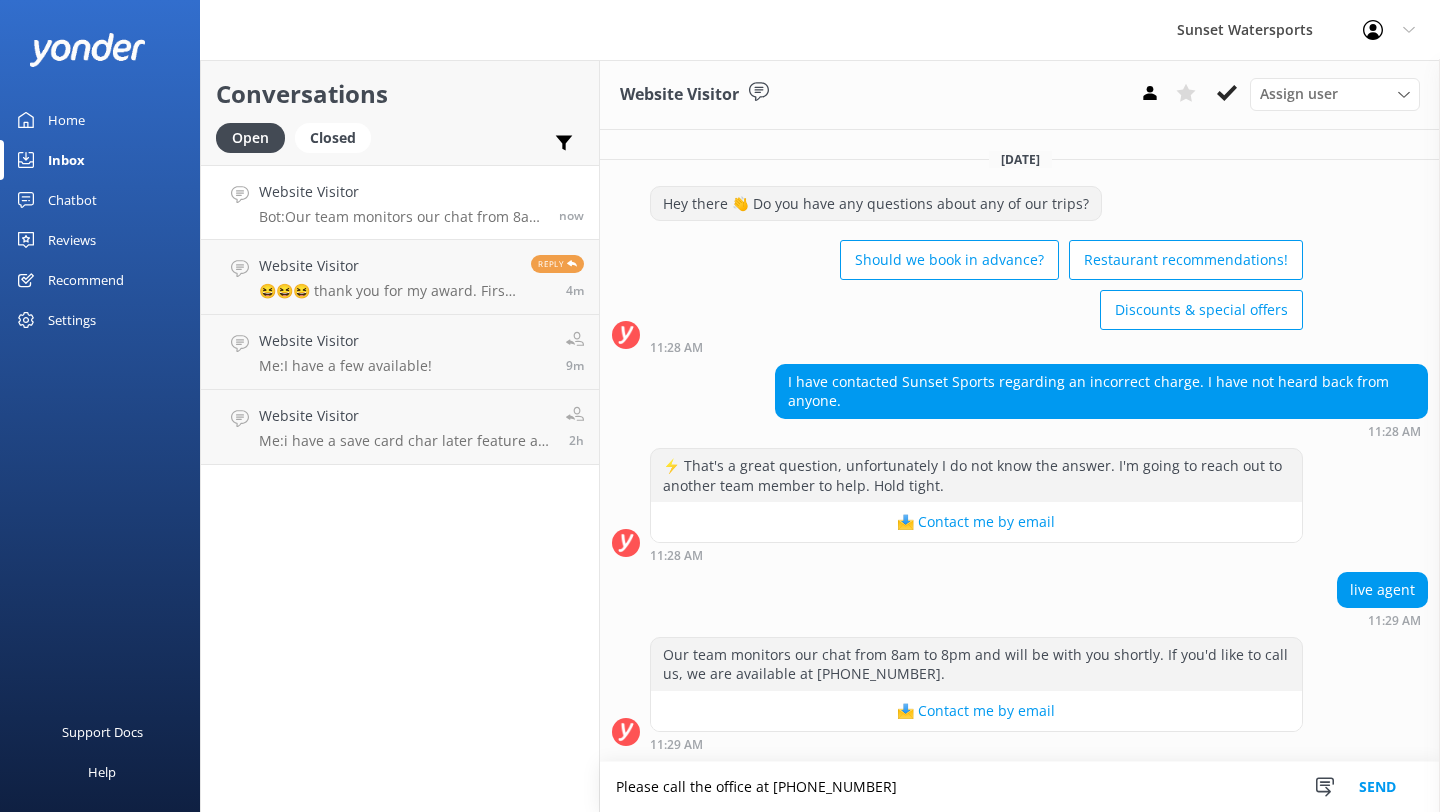 click on "Please call the office at [PHONE_NUMBER]" at bounding box center [1020, 787] 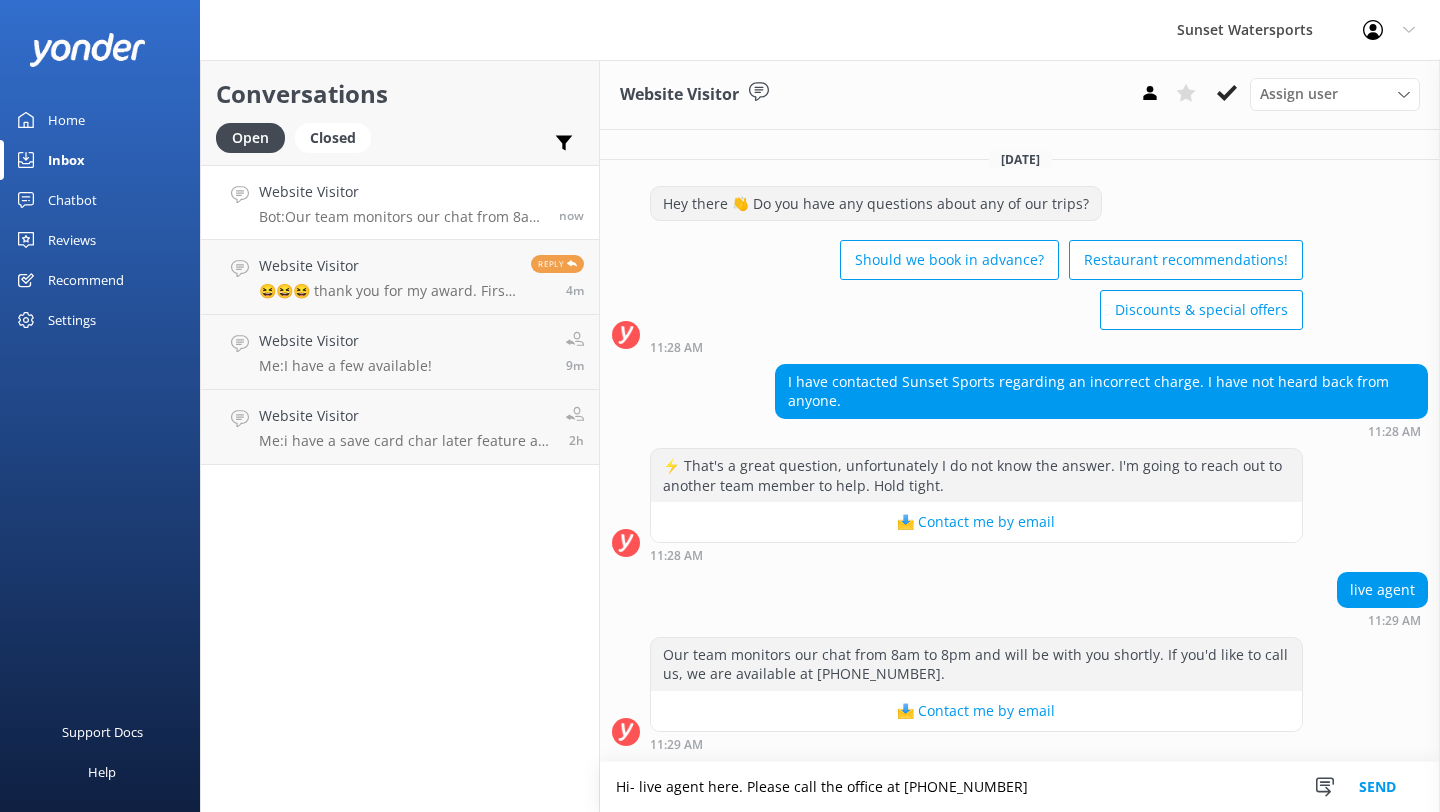 click on "Hi- live agent here. Please call the office at [PHONE_NUMBER]" at bounding box center [1020, 787] 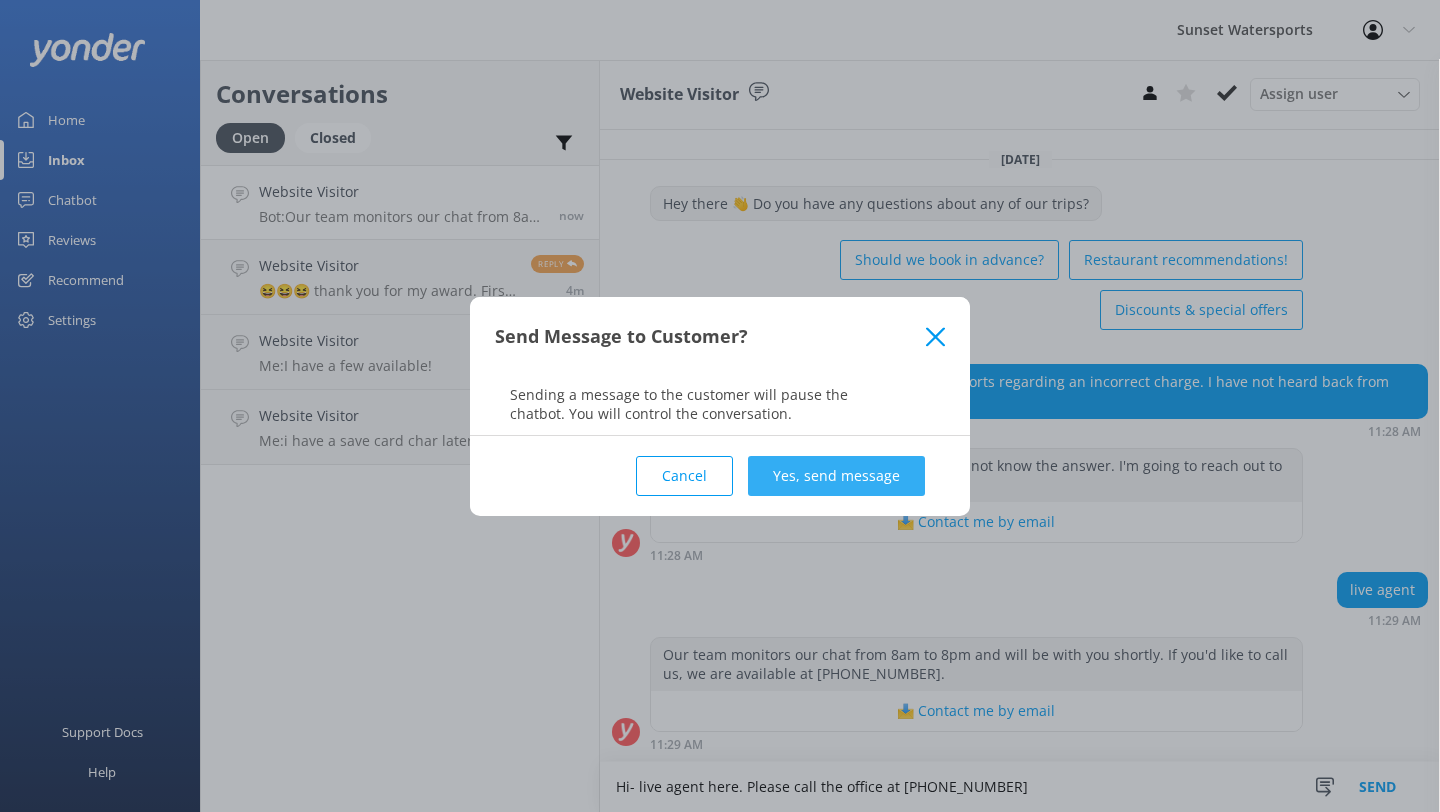 click on "Yes, send message" at bounding box center (836, 476) 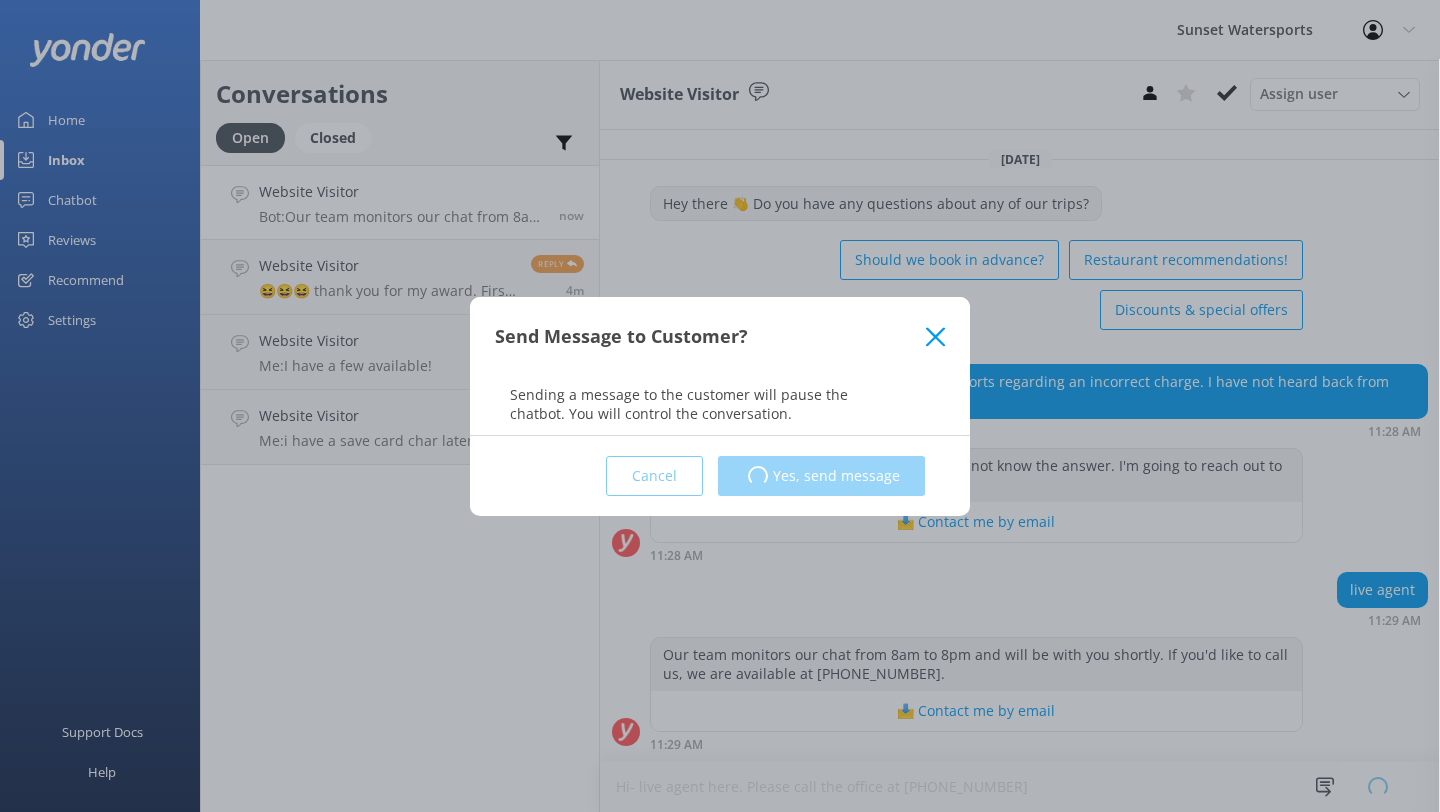 type 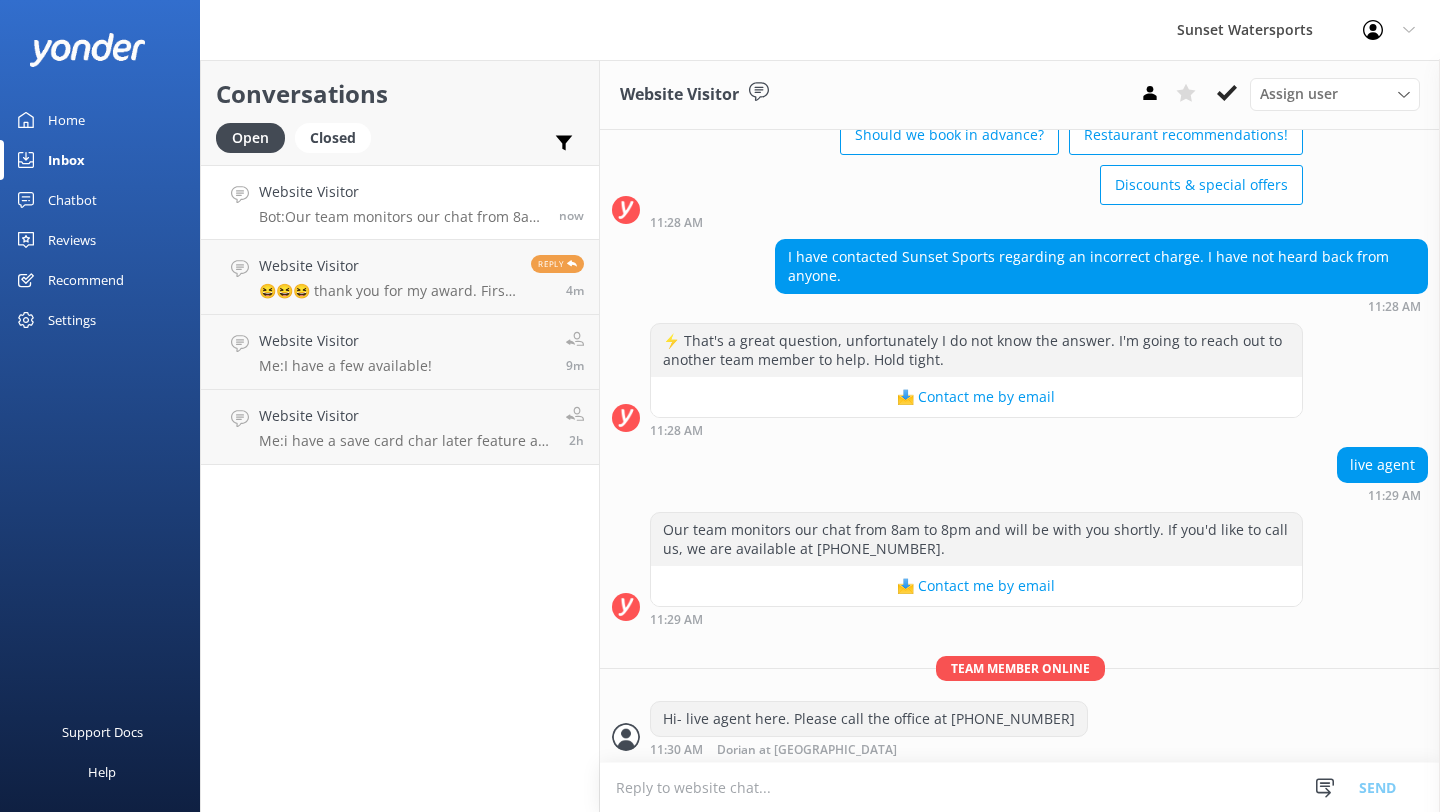 scroll, scrollTop: 125, scrollLeft: 0, axis: vertical 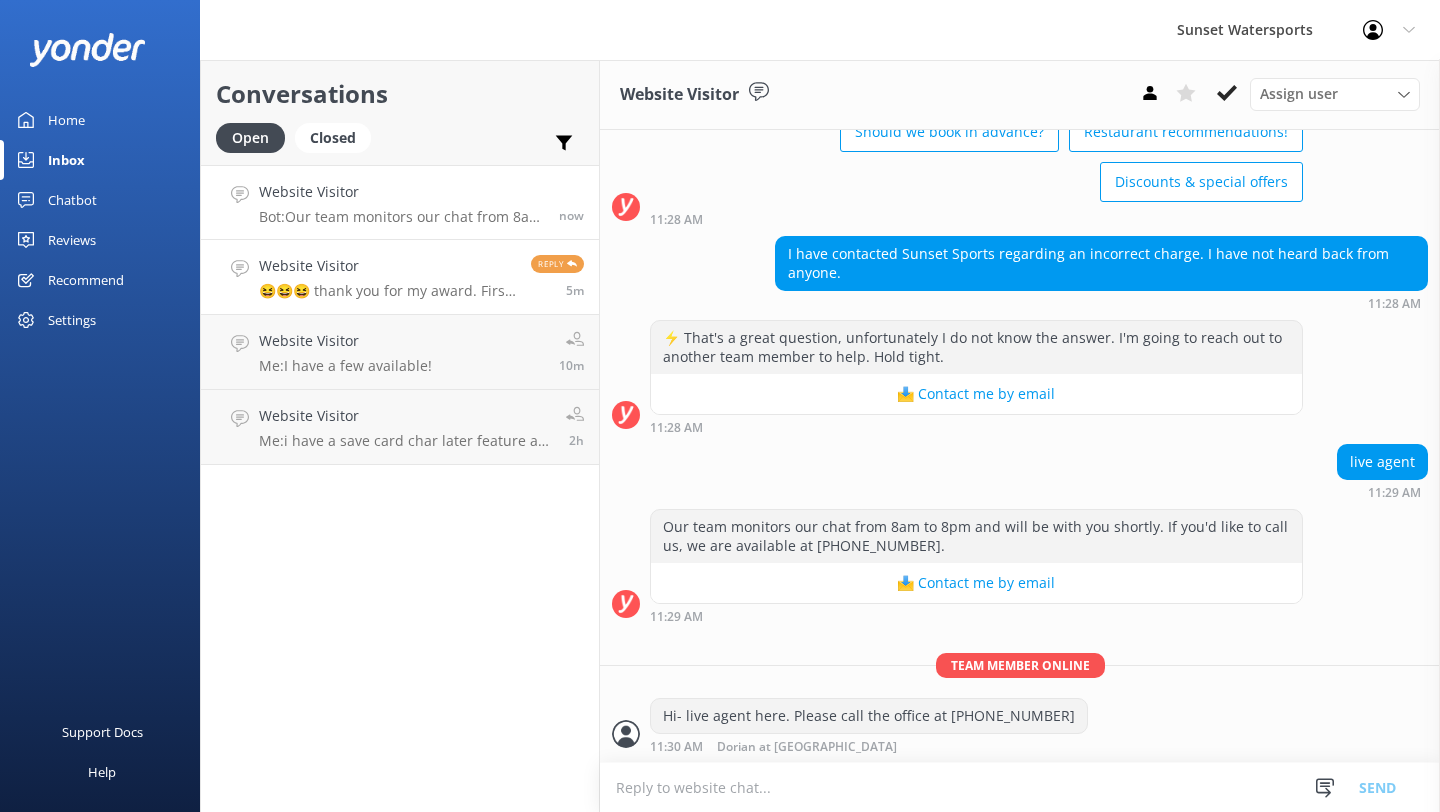 click on "Website Visitor" at bounding box center [387, 266] 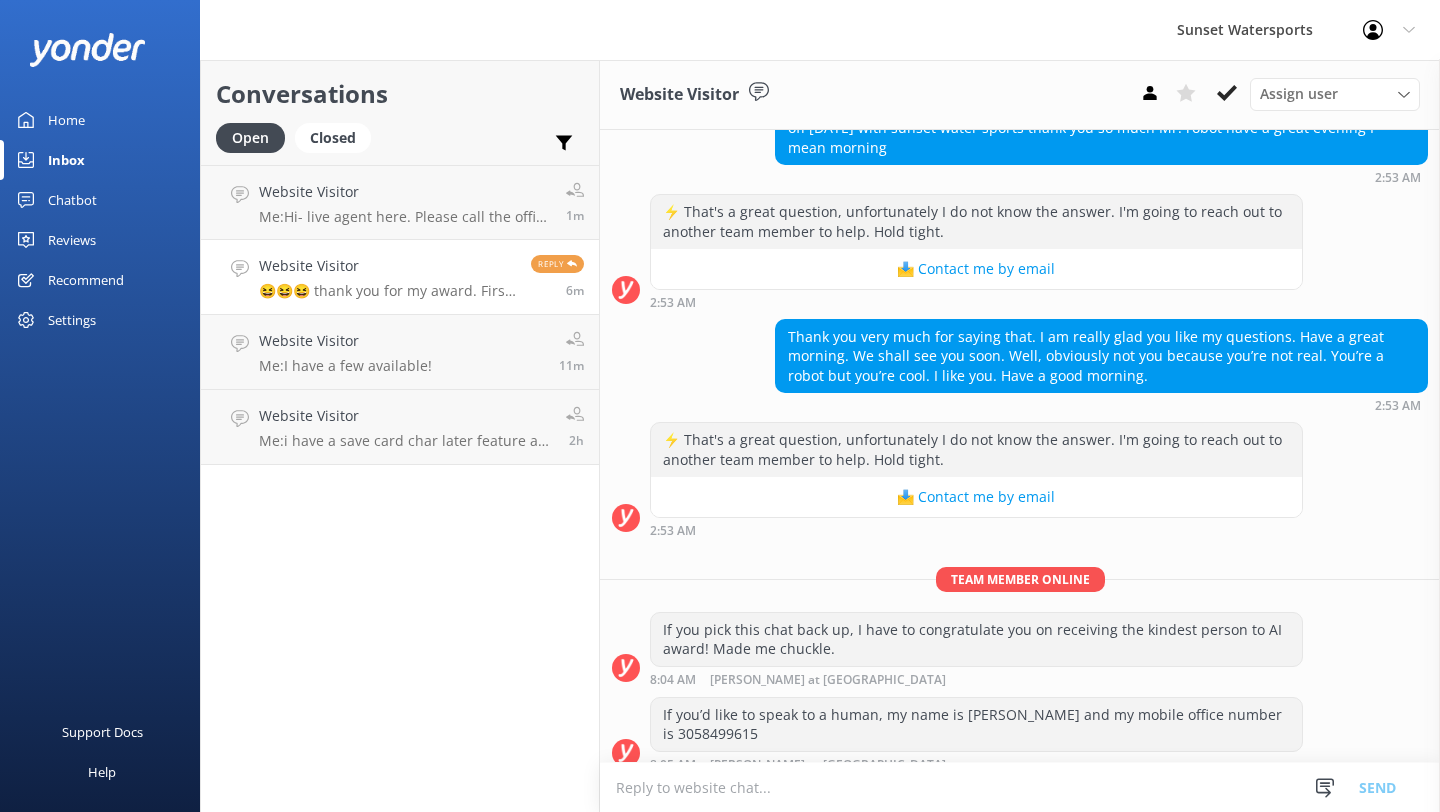 scroll, scrollTop: 3116, scrollLeft: 0, axis: vertical 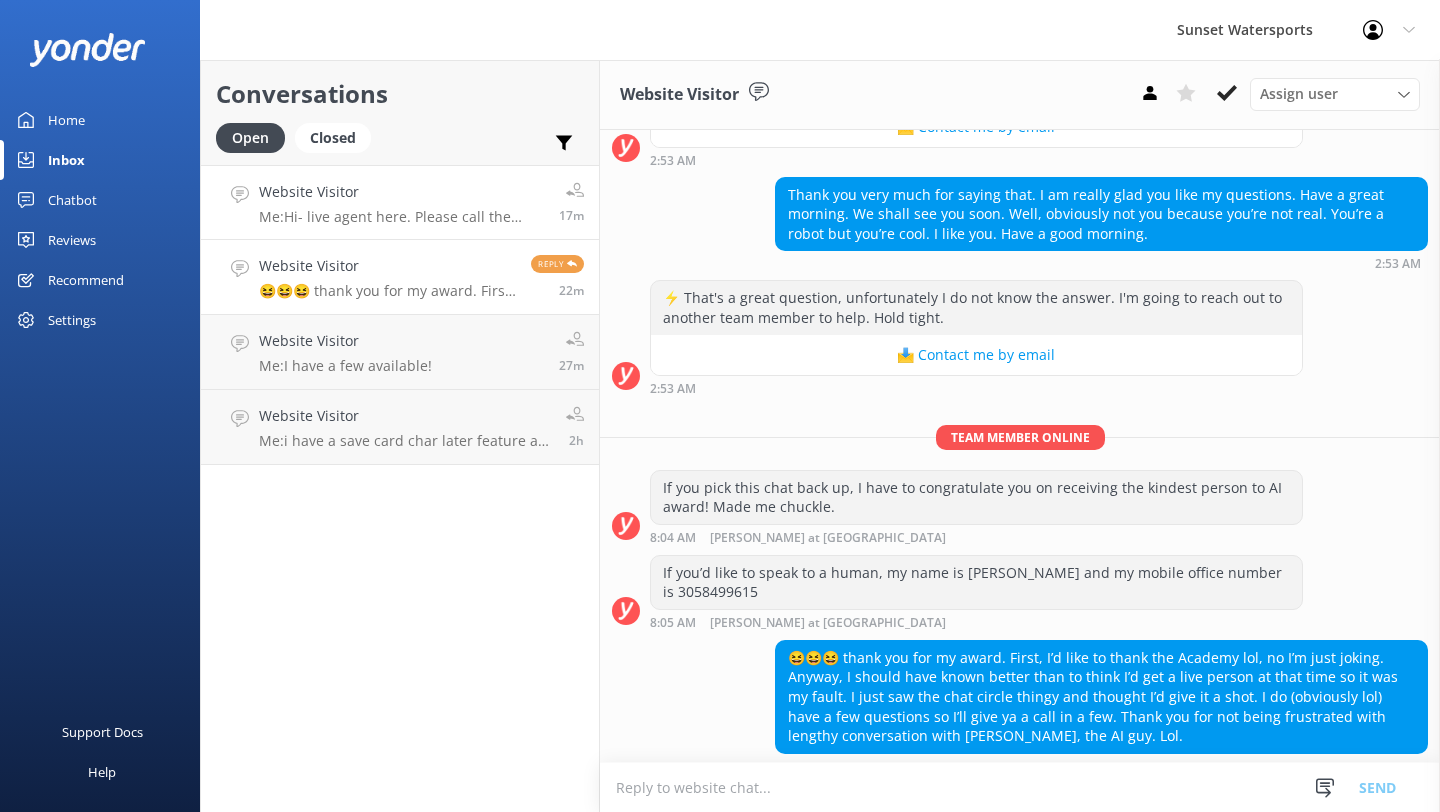 click on "Me:  Hi- live agent here. Please call the office at [PHONE_NUMBER]" at bounding box center [401, 217] 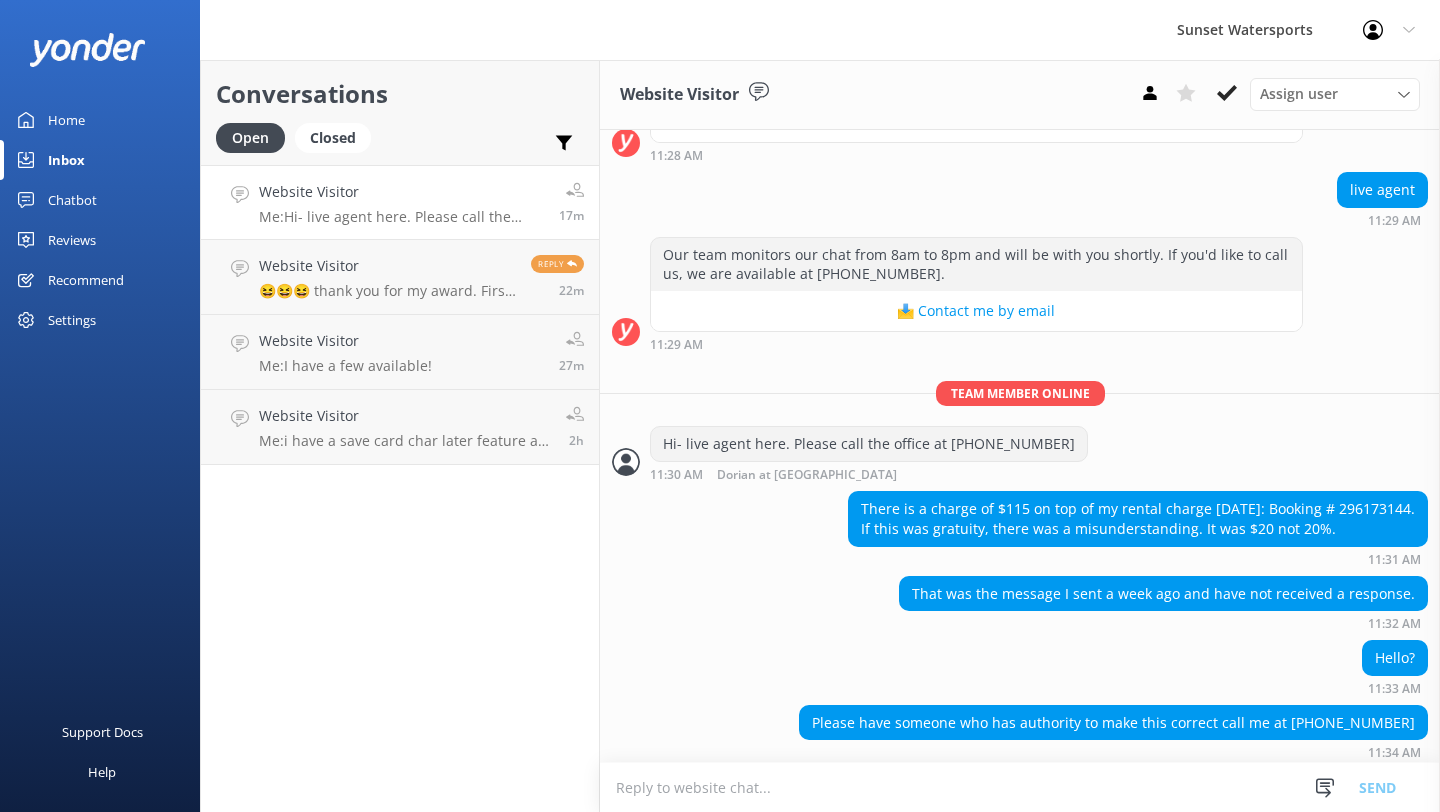 scroll, scrollTop: 403, scrollLeft: 0, axis: vertical 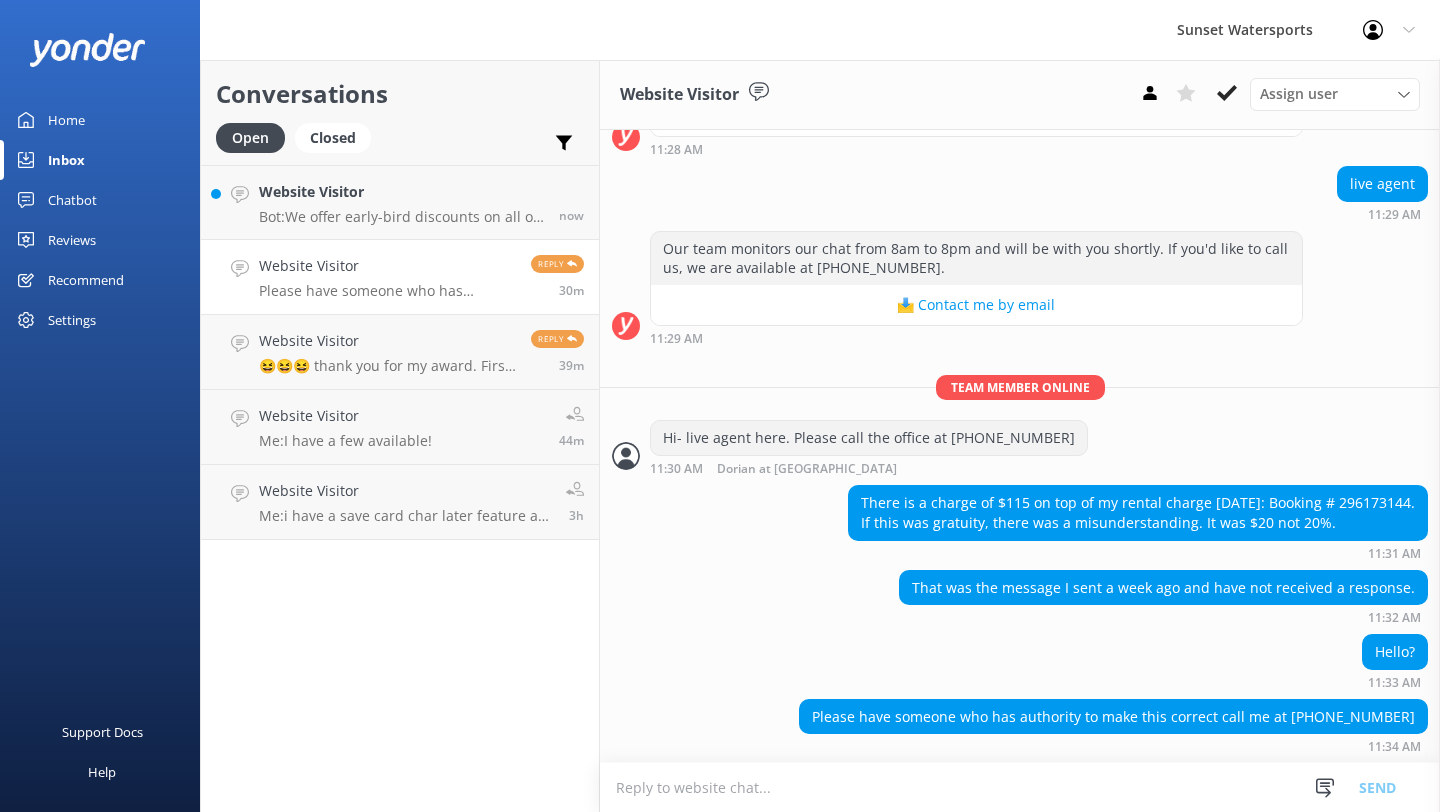 click at bounding box center (1020, 787) 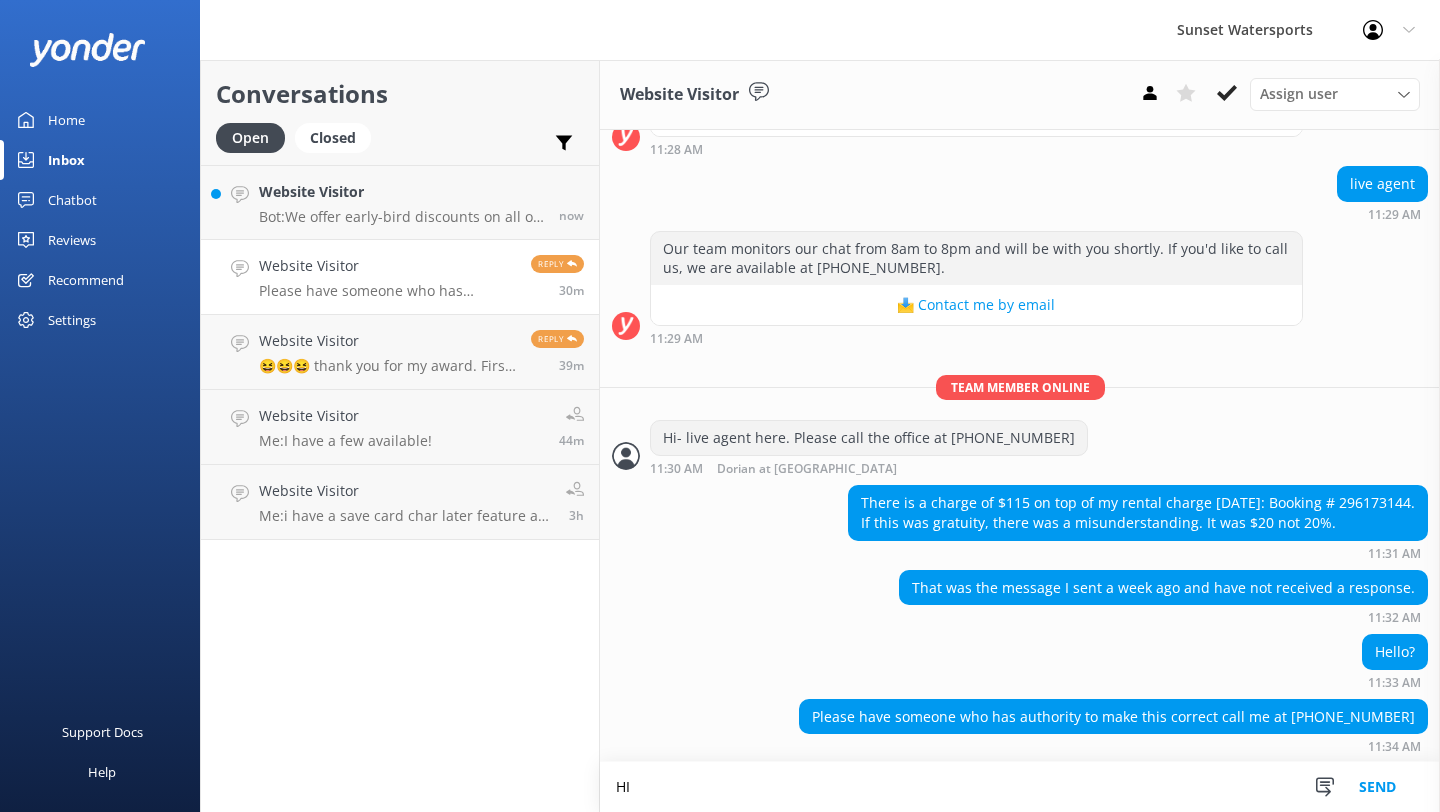 scroll, scrollTop: 404, scrollLeft: 0, axis: vertical 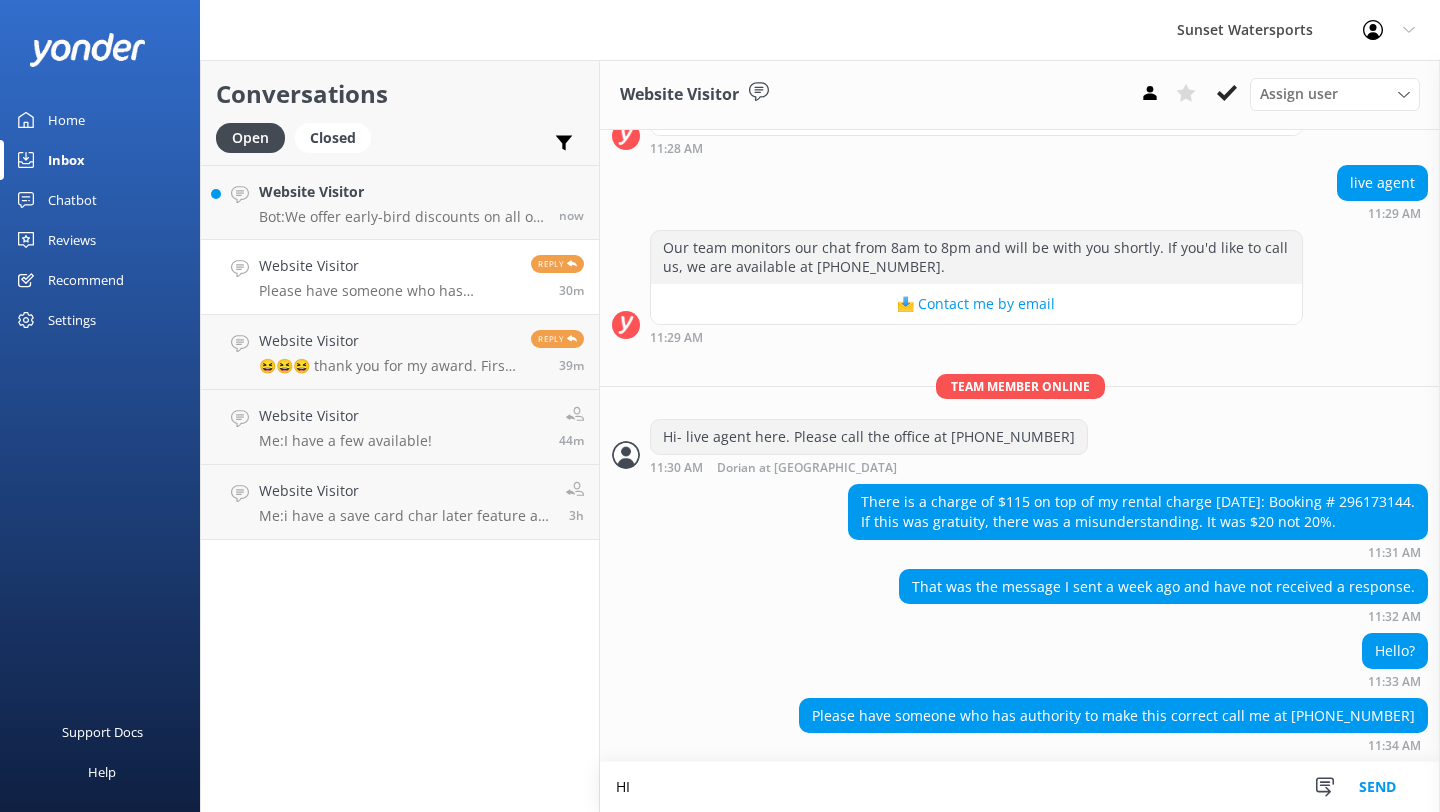 type on "H" 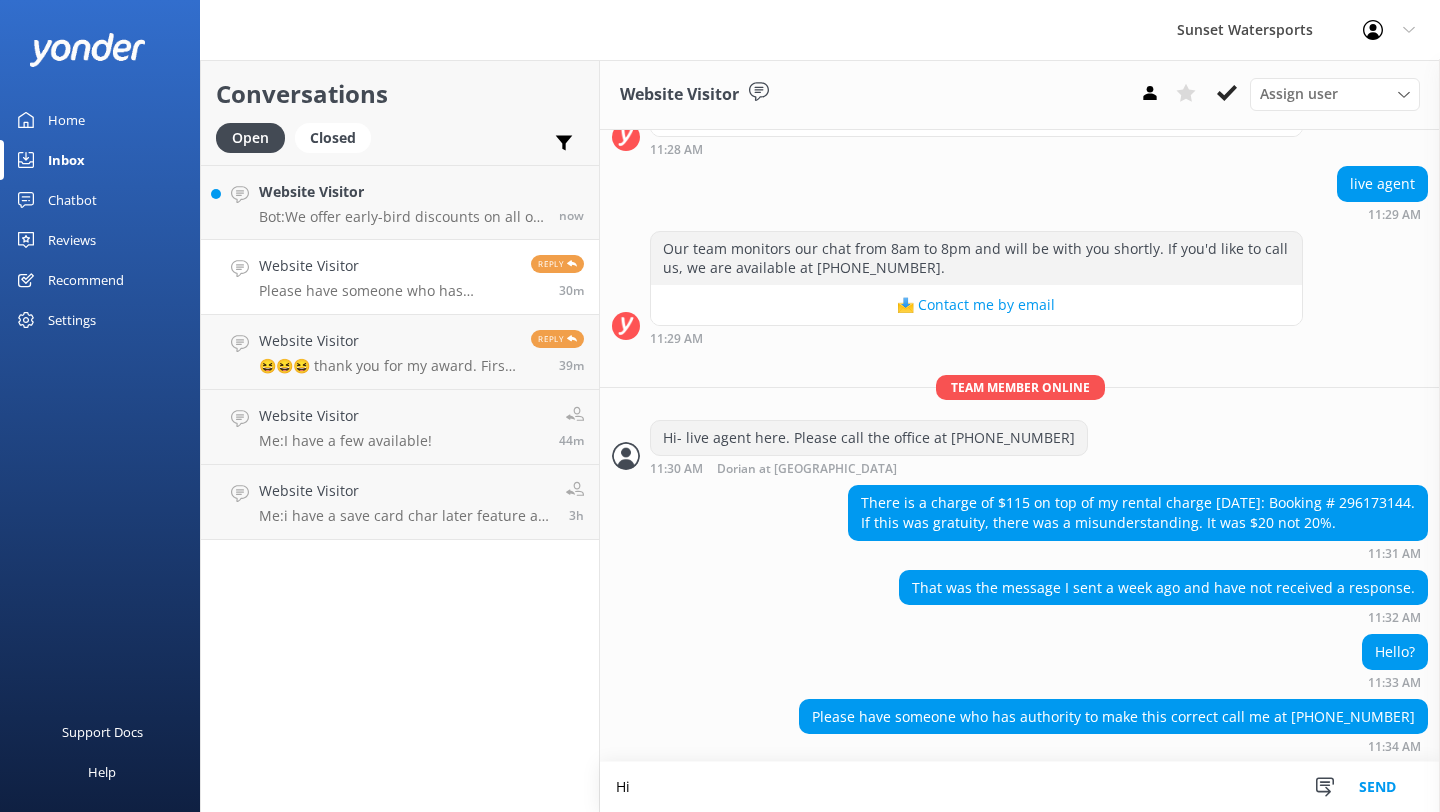 scroll, scrollTop: 404, scrollLeft: 0, axis: vertical 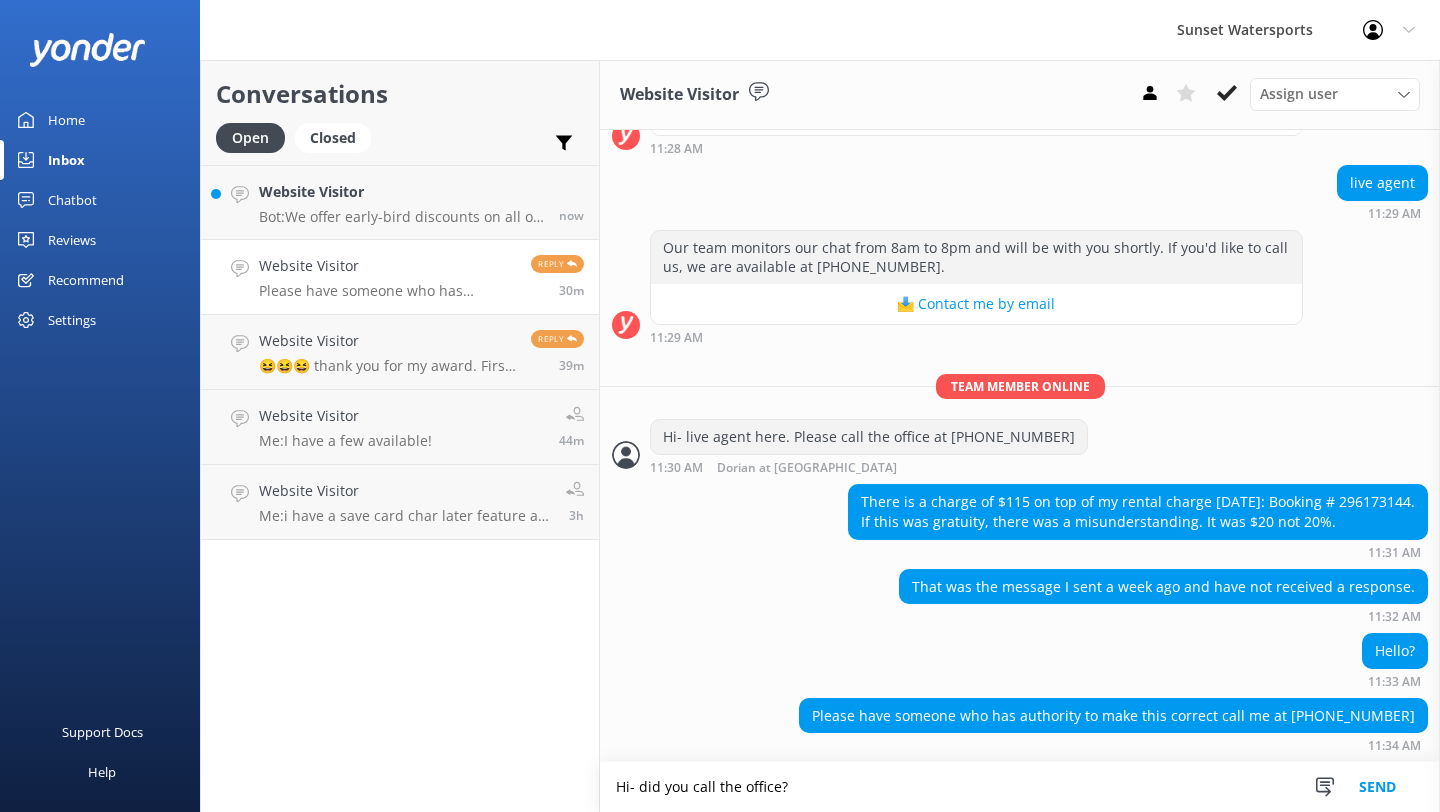 type on "Hi- did you call the office?" 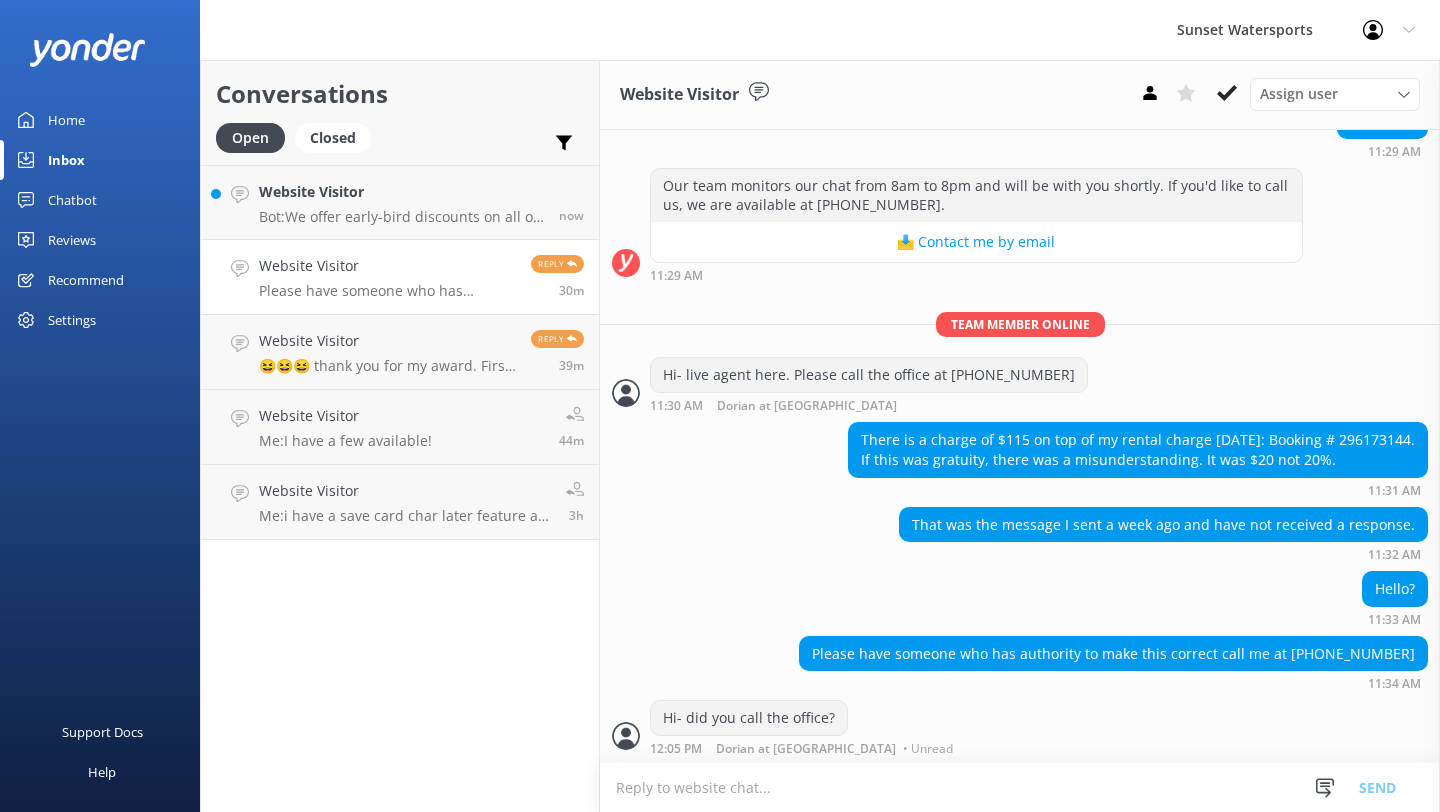 scroll, scrollTop: 468, scrollLeft: 0, axis: vertical 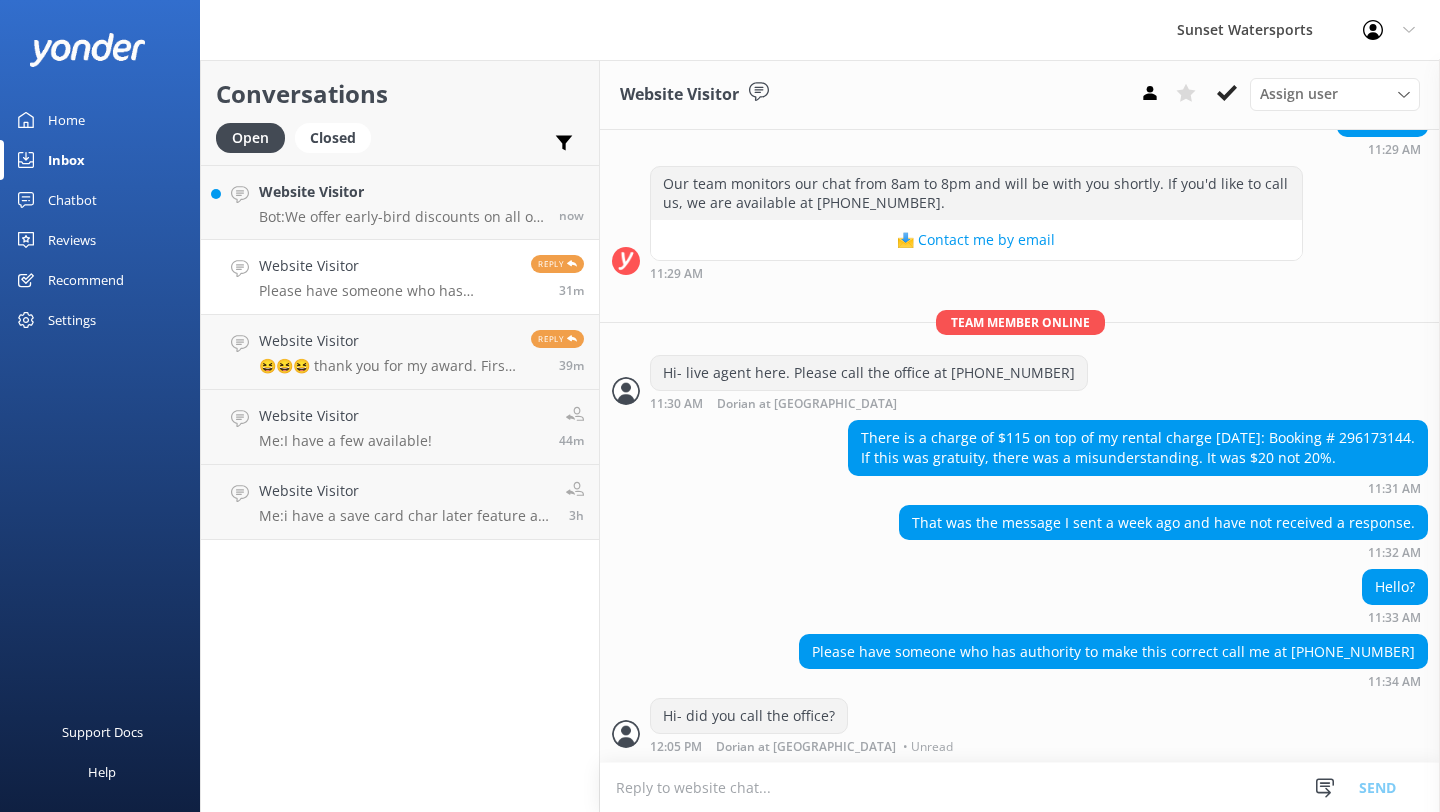 click at bounding box center (1020, 787) 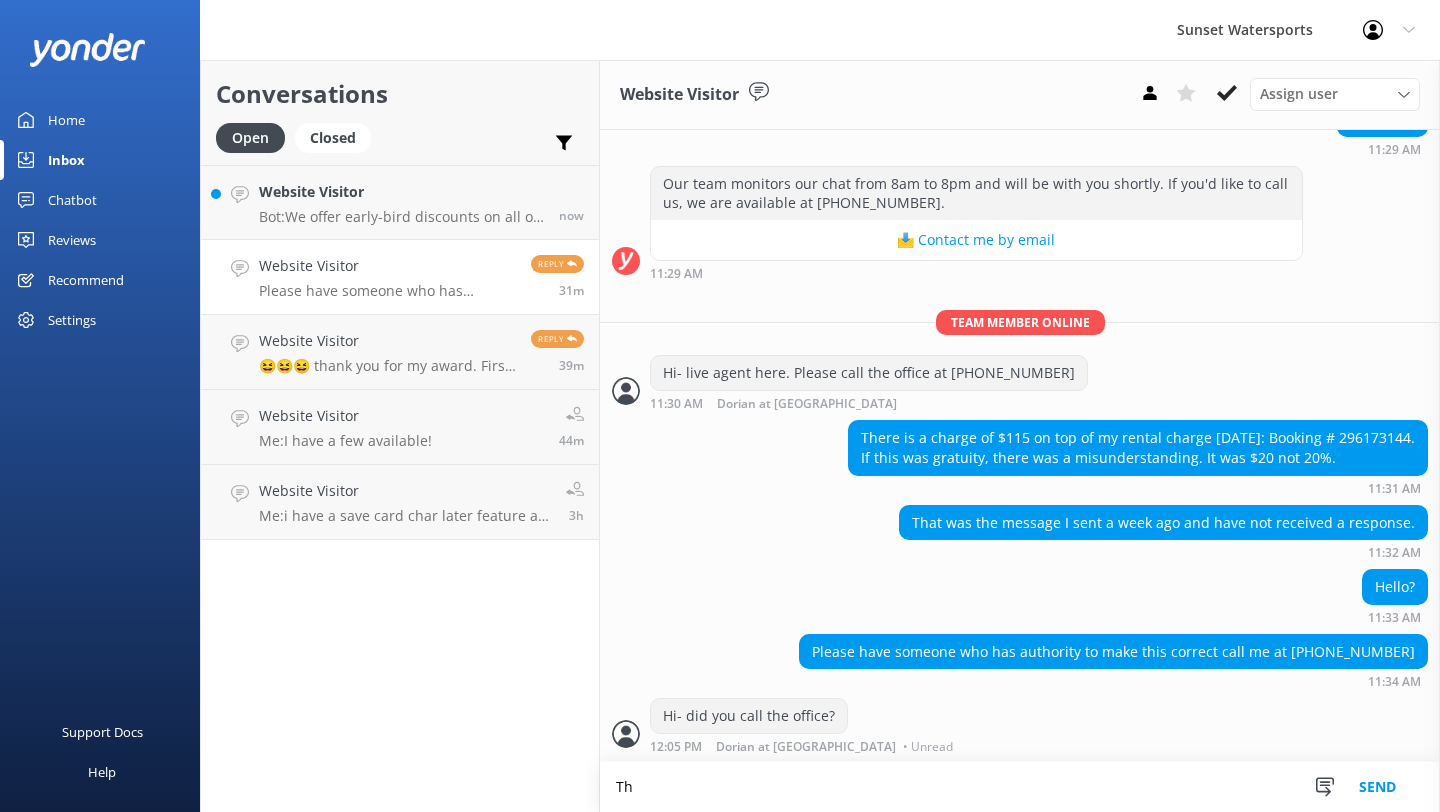 scroll, scrollTop: 469, scrollLeft: 0, axis: vertical 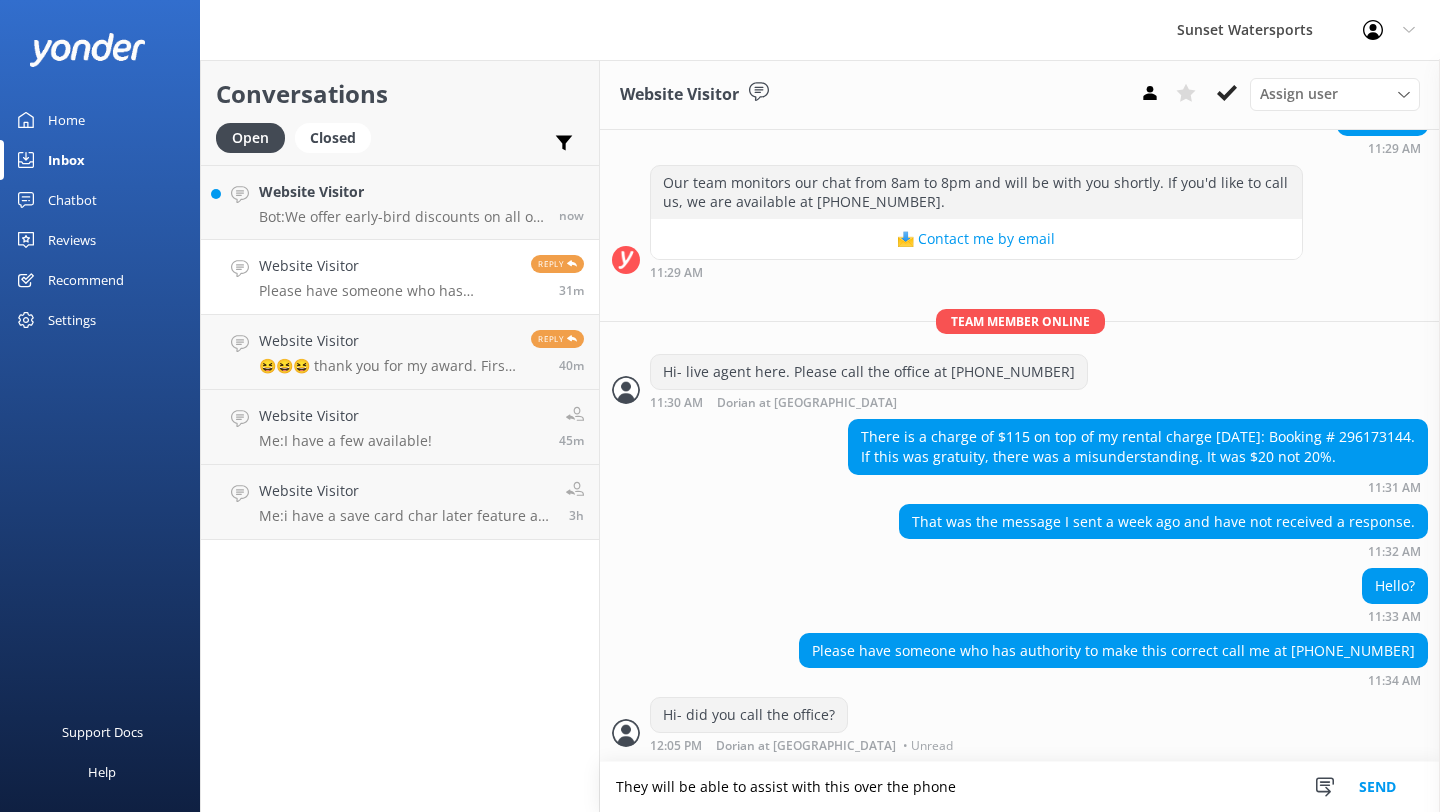 type on "They will be able to assist with this over the phone" 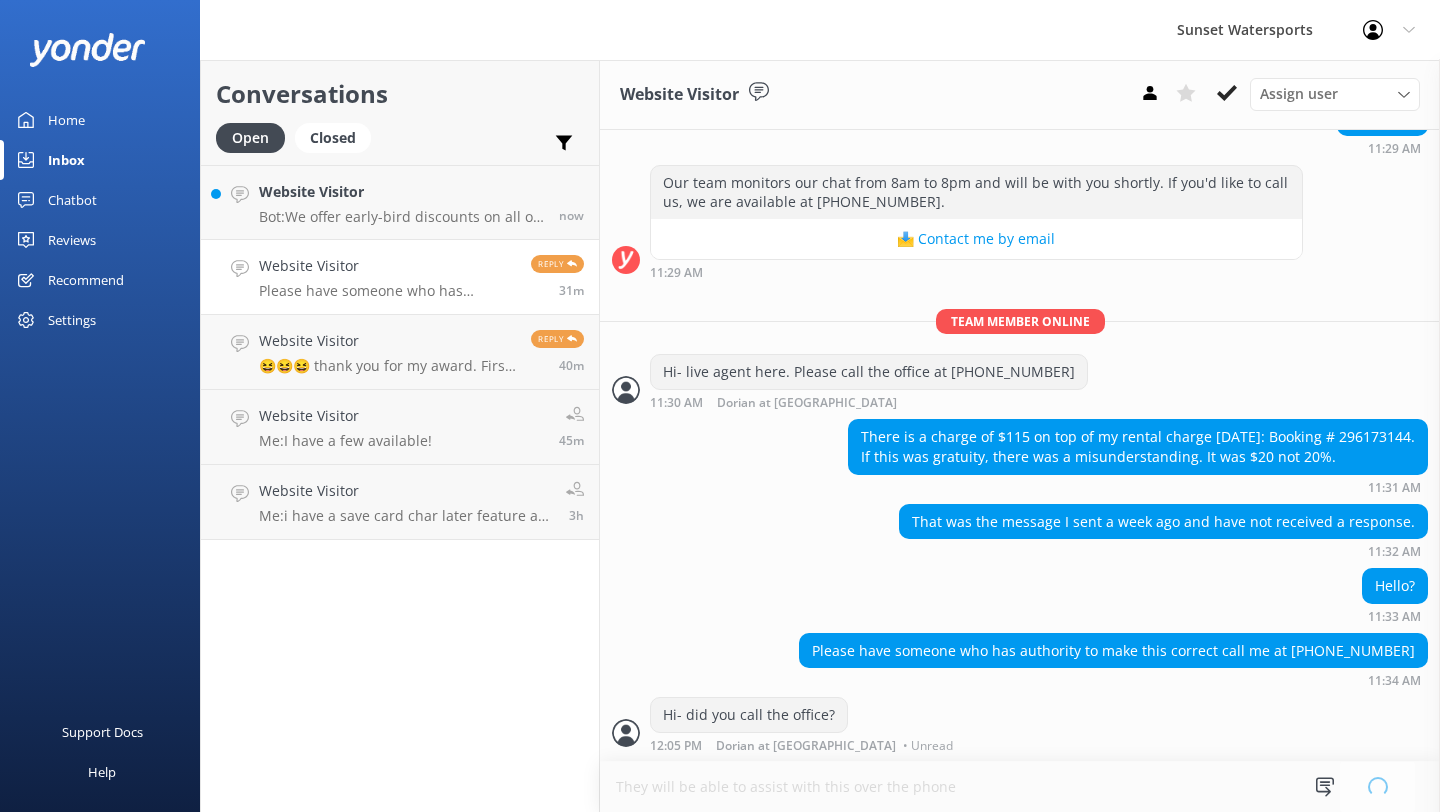type 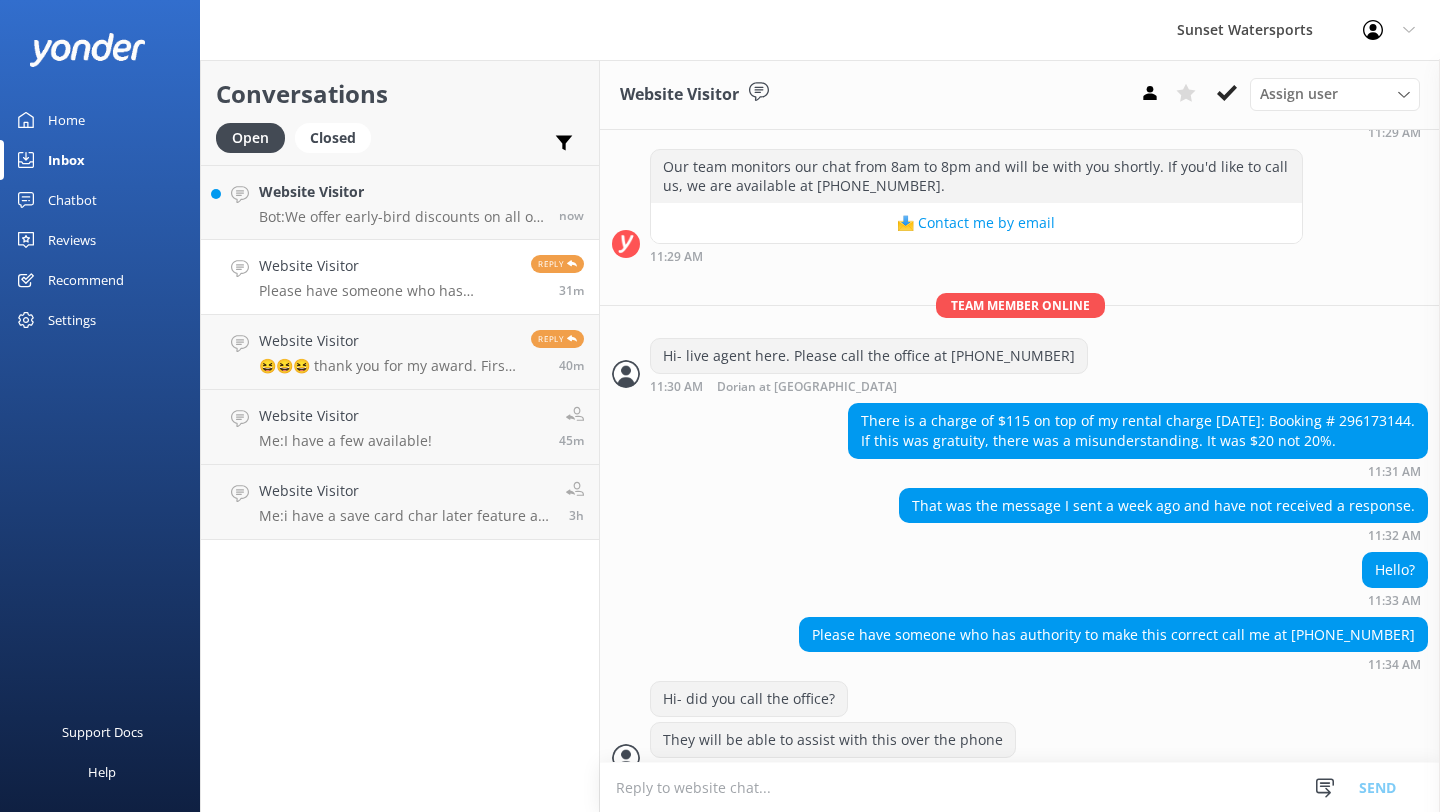 scroll, scrollTop: 508, scrollLeft: 0, axis: vertical 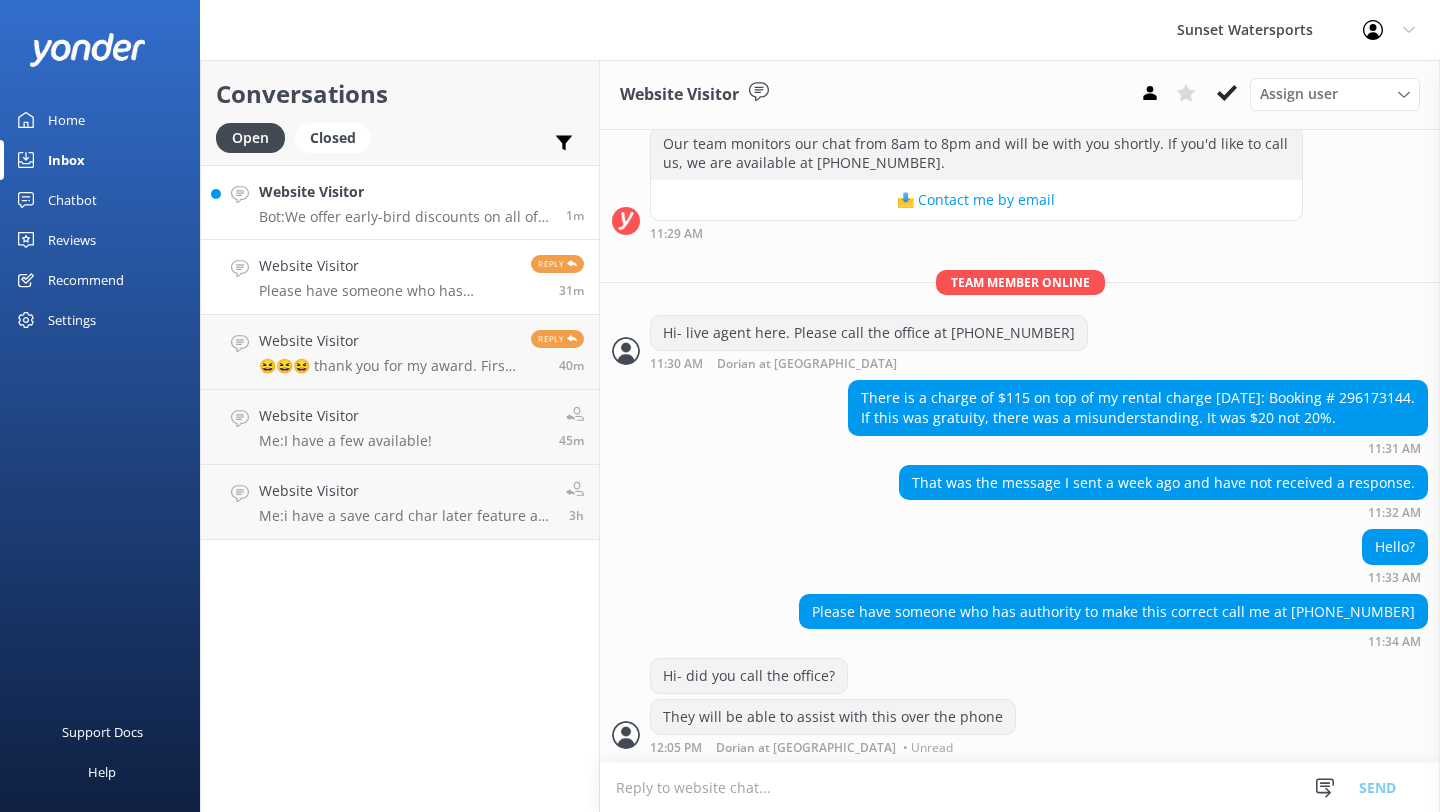 click on "Website Visitor" at bounding box center (405, 192) 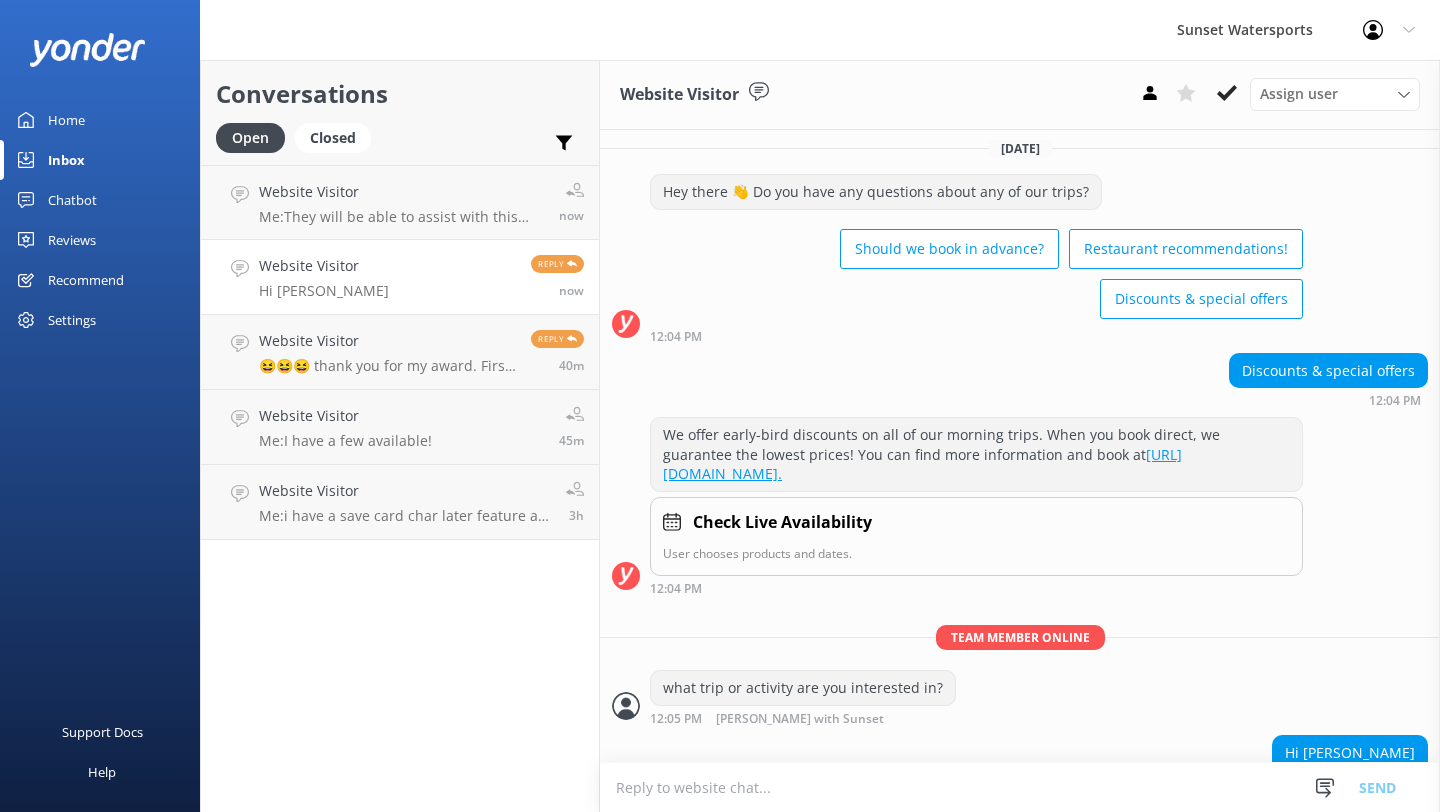 scroll, scrollTop: 109, scrollLeft: 0, axis: vertical 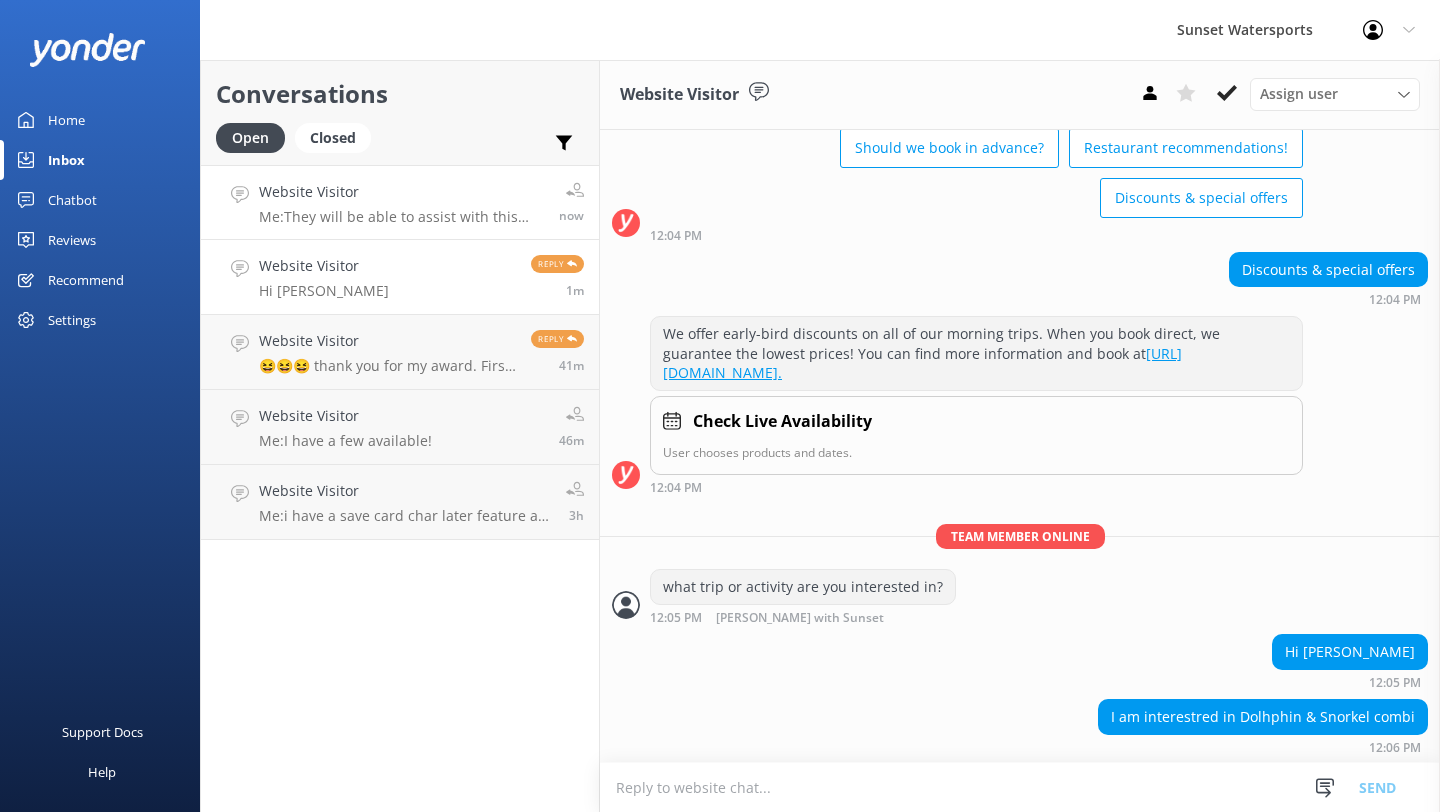 click on "Website Visitor Me:  They will be able to assist with this over the phone" at bounding box center (401, 202) 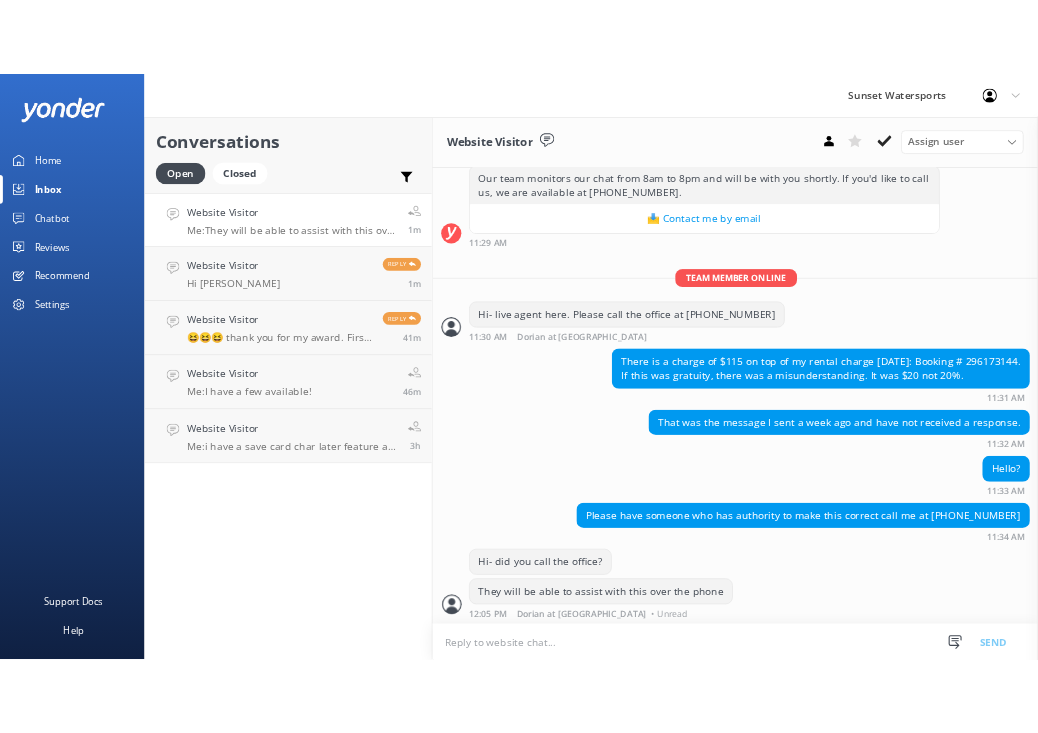 scroll, scrollTop: 507, scrollLeft: 0, axis: vertical 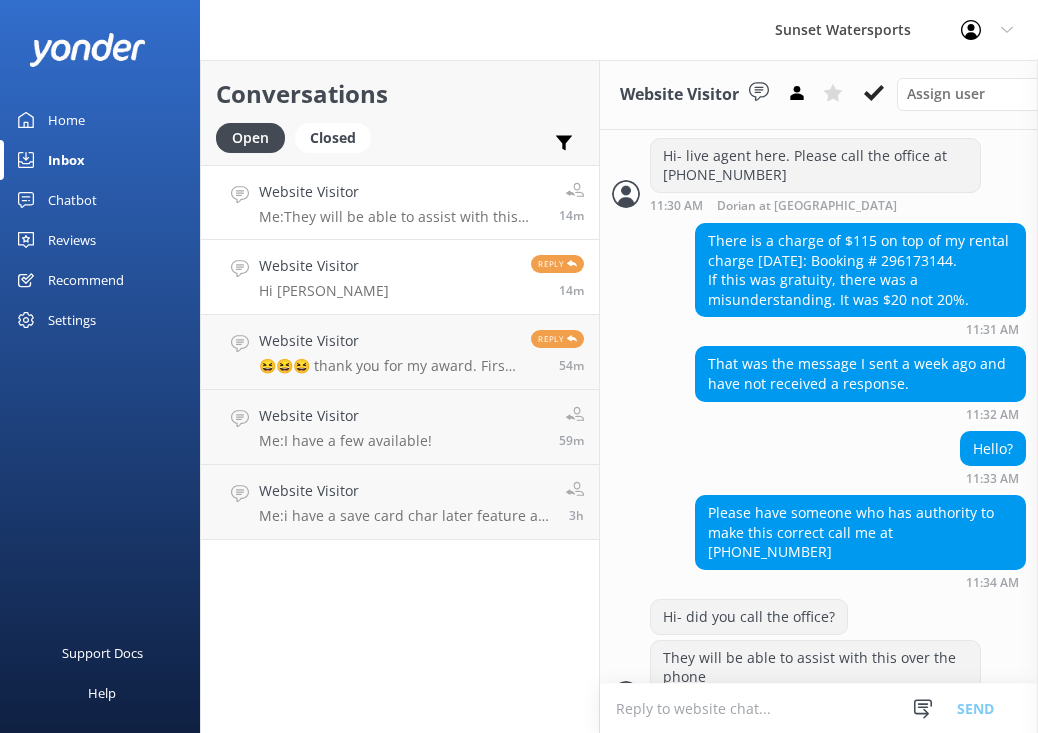click on "Website Visitor Hi [PERSON_NAME] Reply 14m" at bounding box center [400, 277] 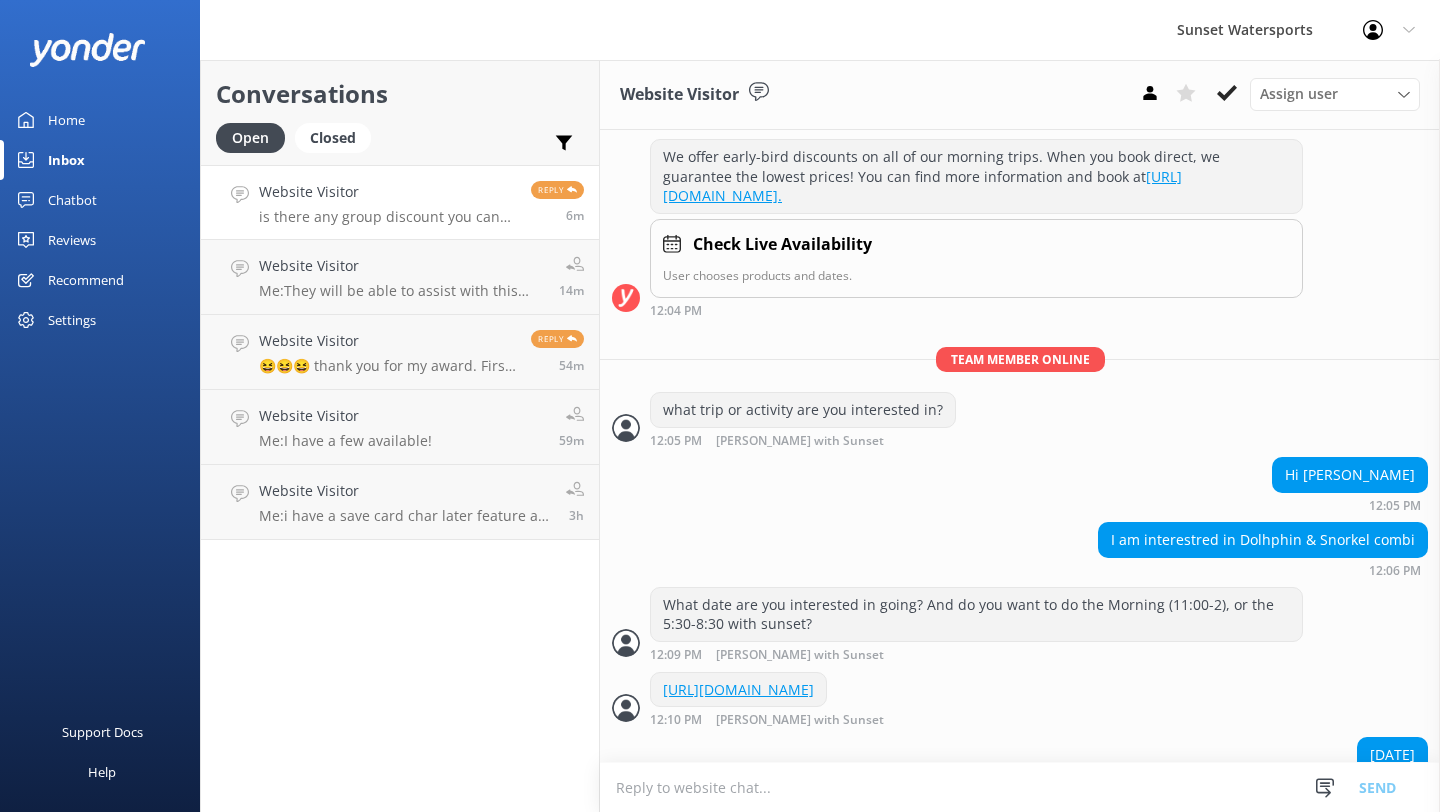 scroll, scrollTop: 534, scrollLeft: 0, axis: vertical 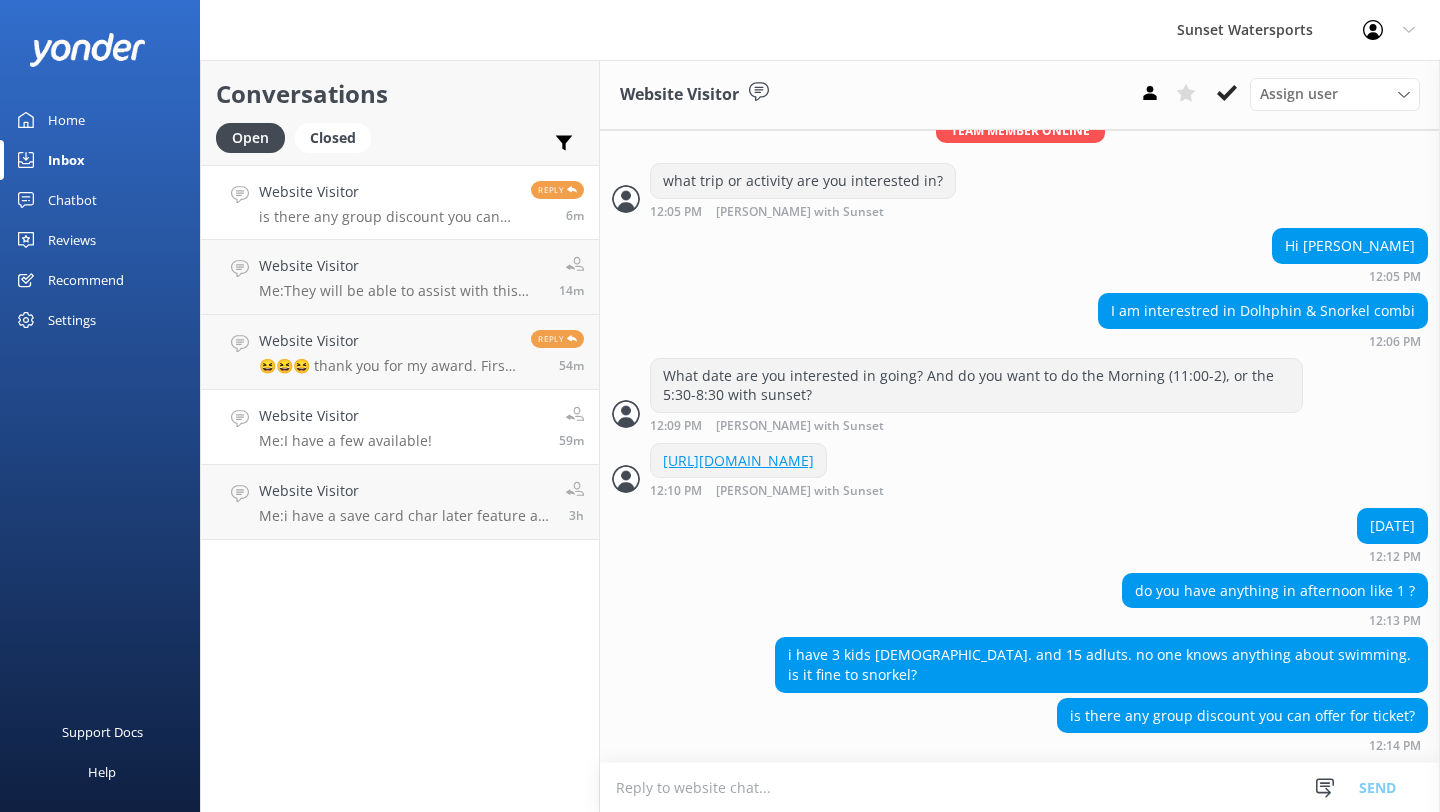 click on "Website Visitor Me:  I have a few available! 59m" at bounding box center [400, 427] 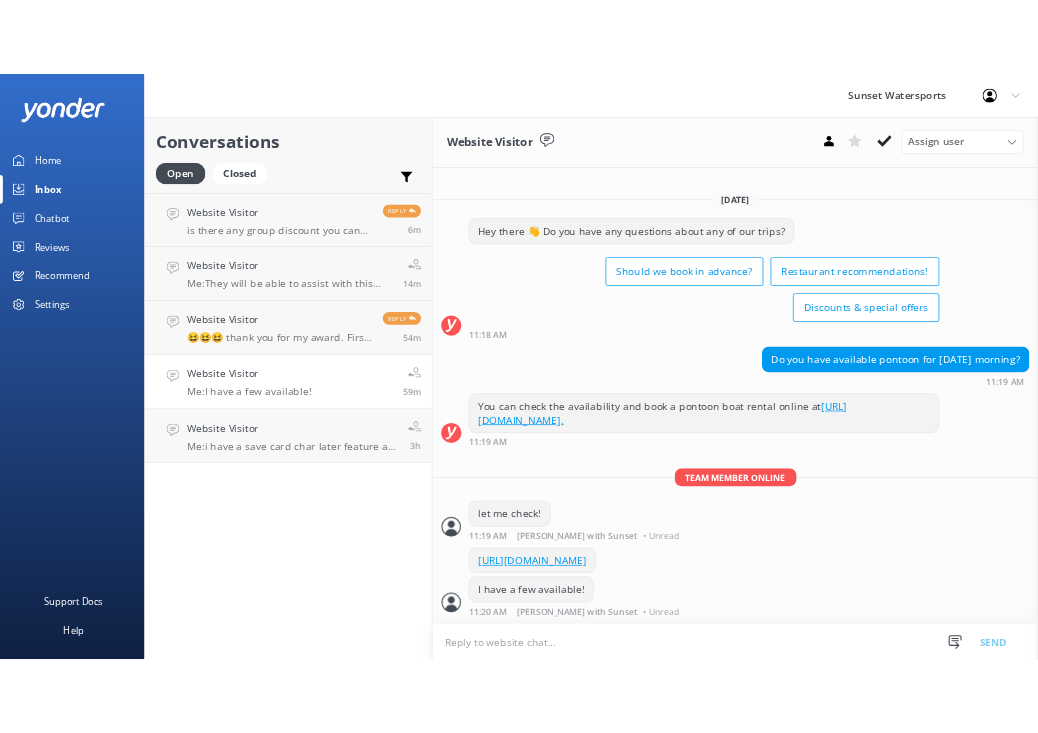 scroll, scrollTop: 40, scrollLeft: 0, axis: vertical 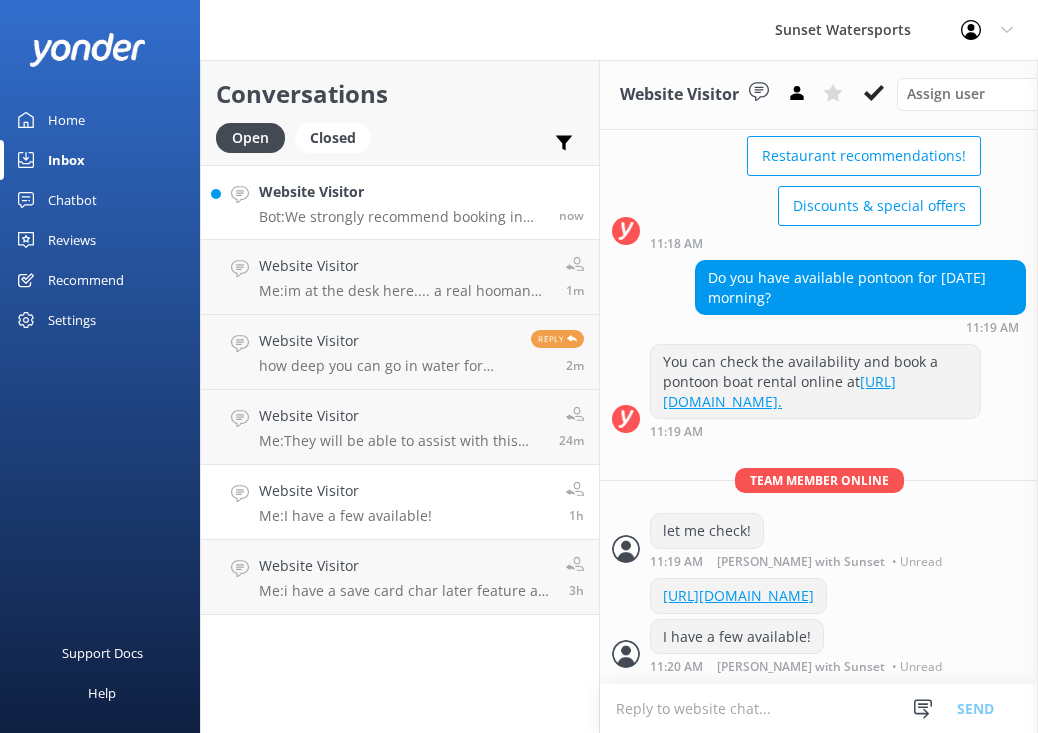 click on "Website Visitor" at bounding box center [401, 192] 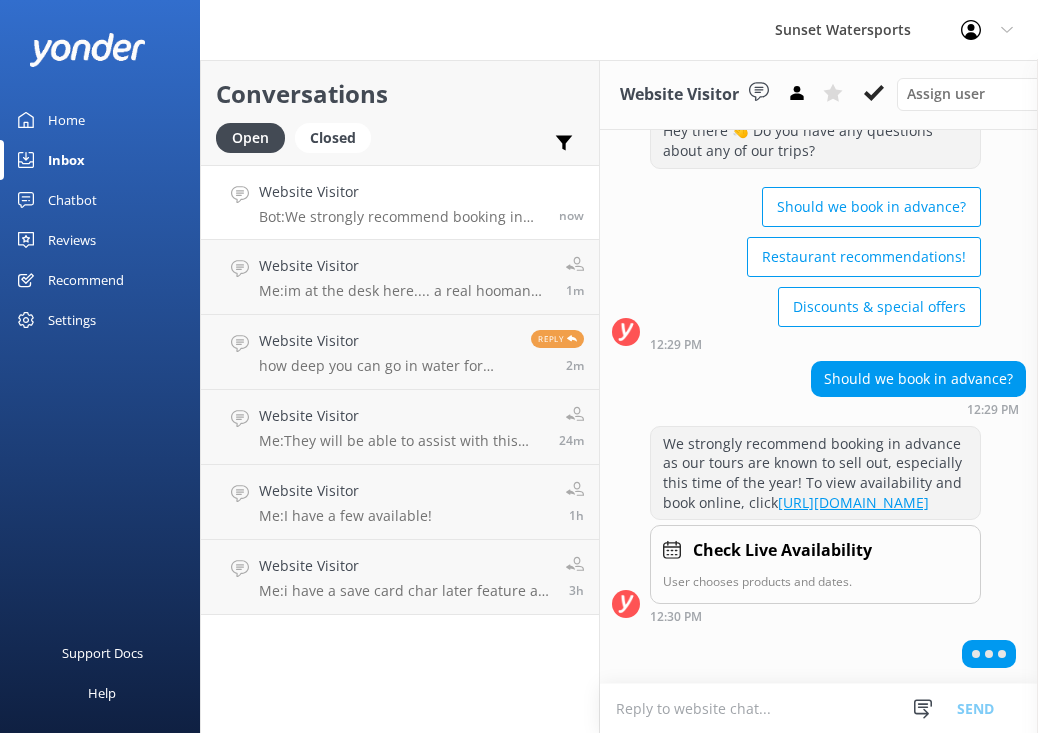 scroll, scrollTop: 123, scrollLeft: 0, axis: vertical 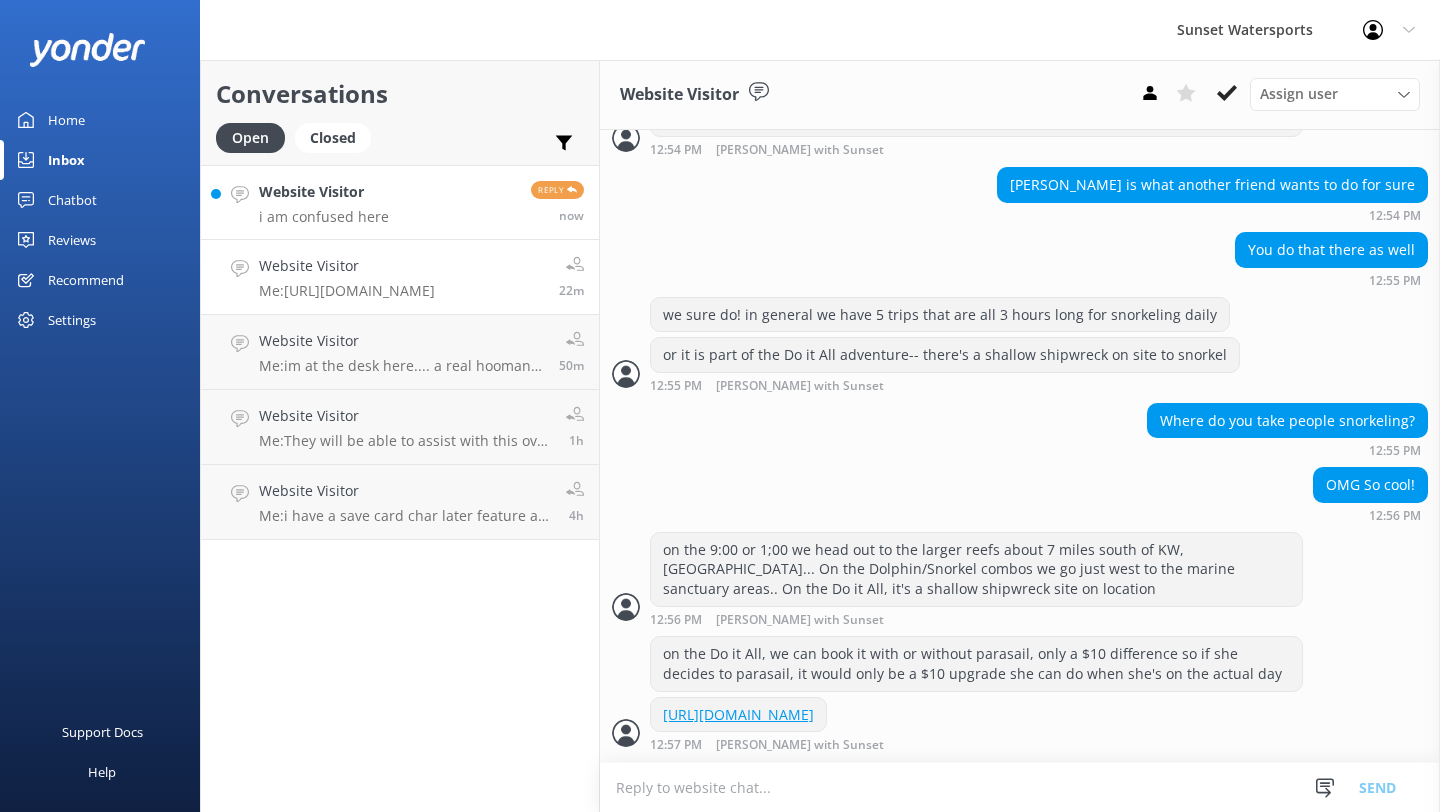click on "Website Visitor i am confused here Reply now" at bounding box center (400, 202) 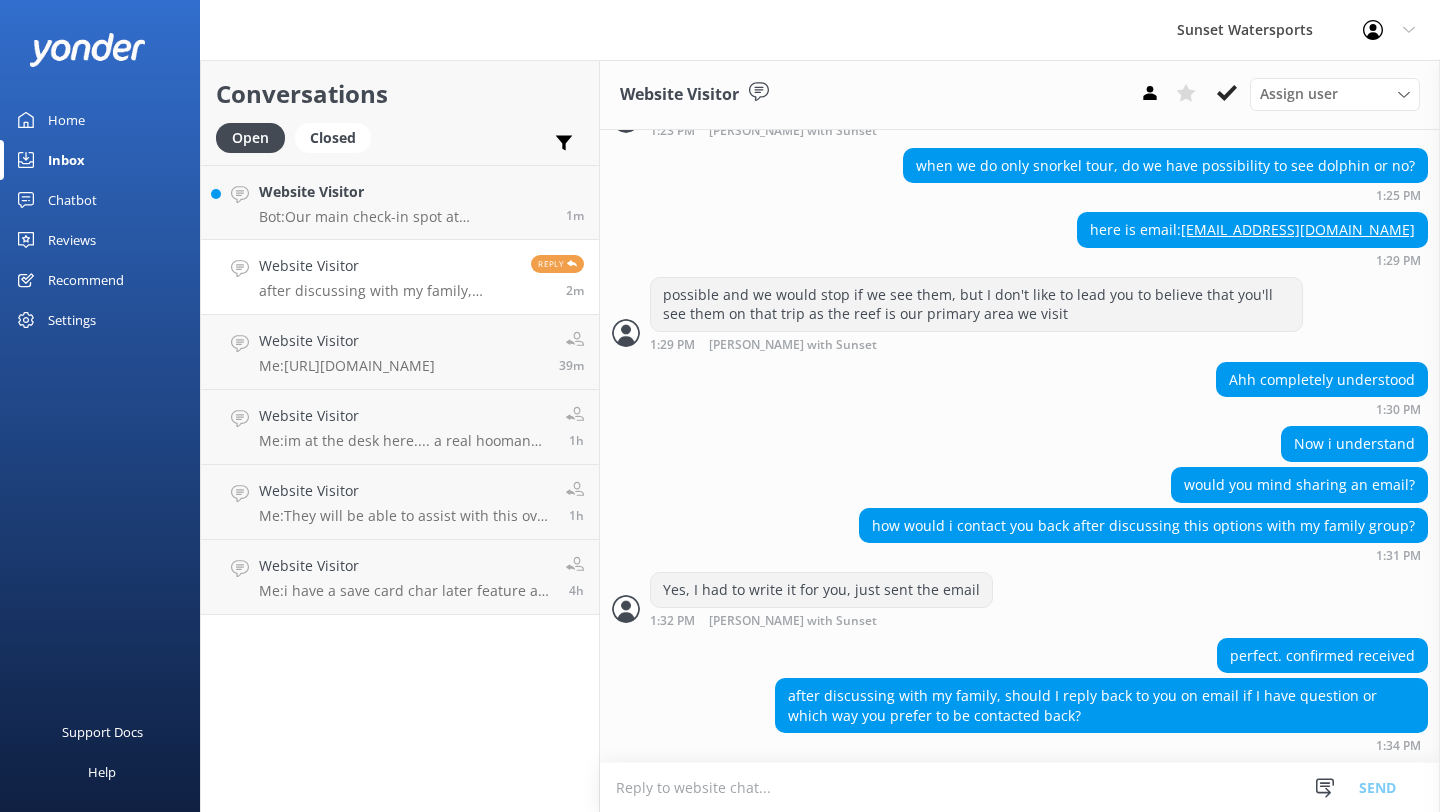 scroll, scrollTop: 3903, scrollLeft: 0, axis: vertical 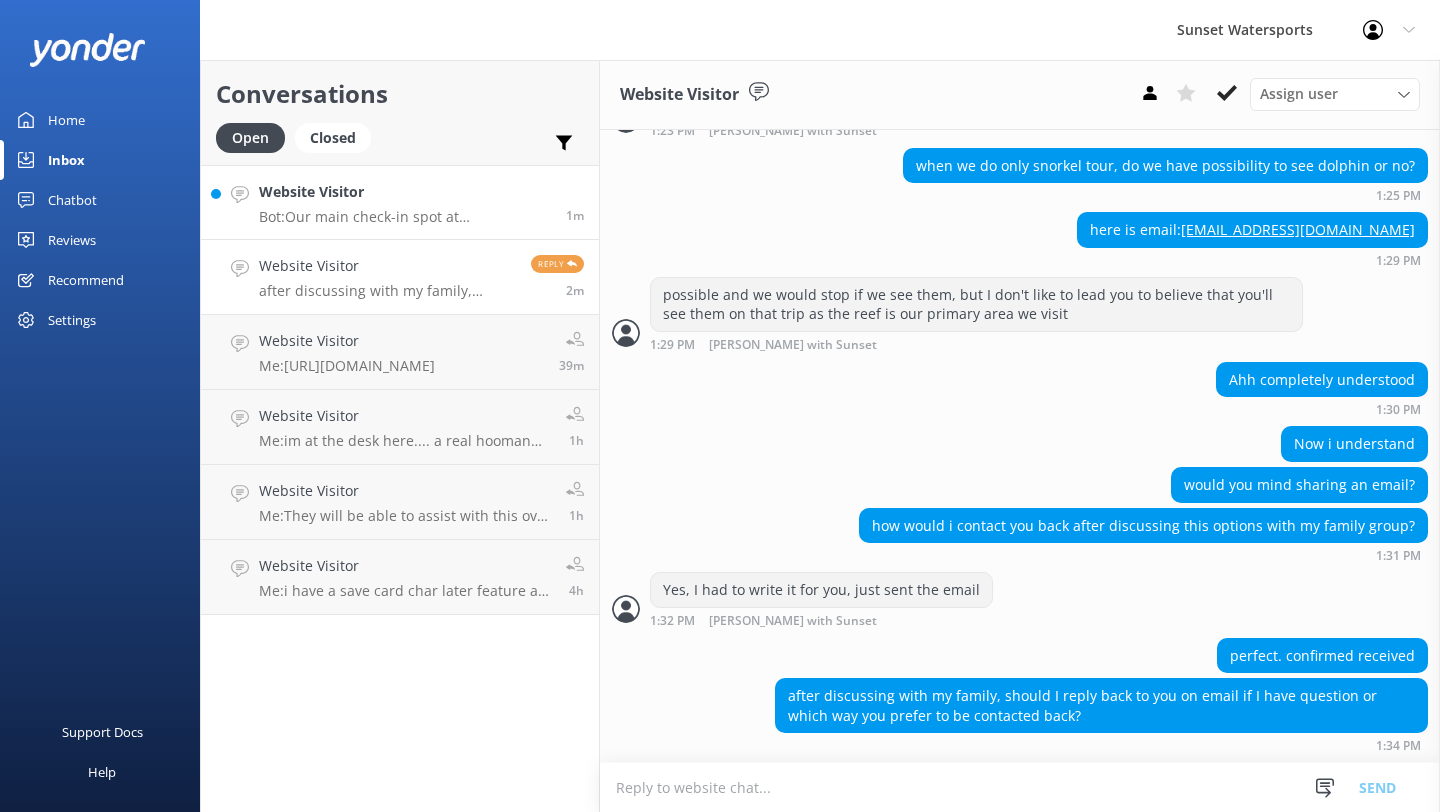 click on "Bot:  Our main check-in spot at [STREET_ADDRESS][PERSON_NAME] is about a 5-minute walk from where Virgin Voyages docks." at bounding box center [405, 217] 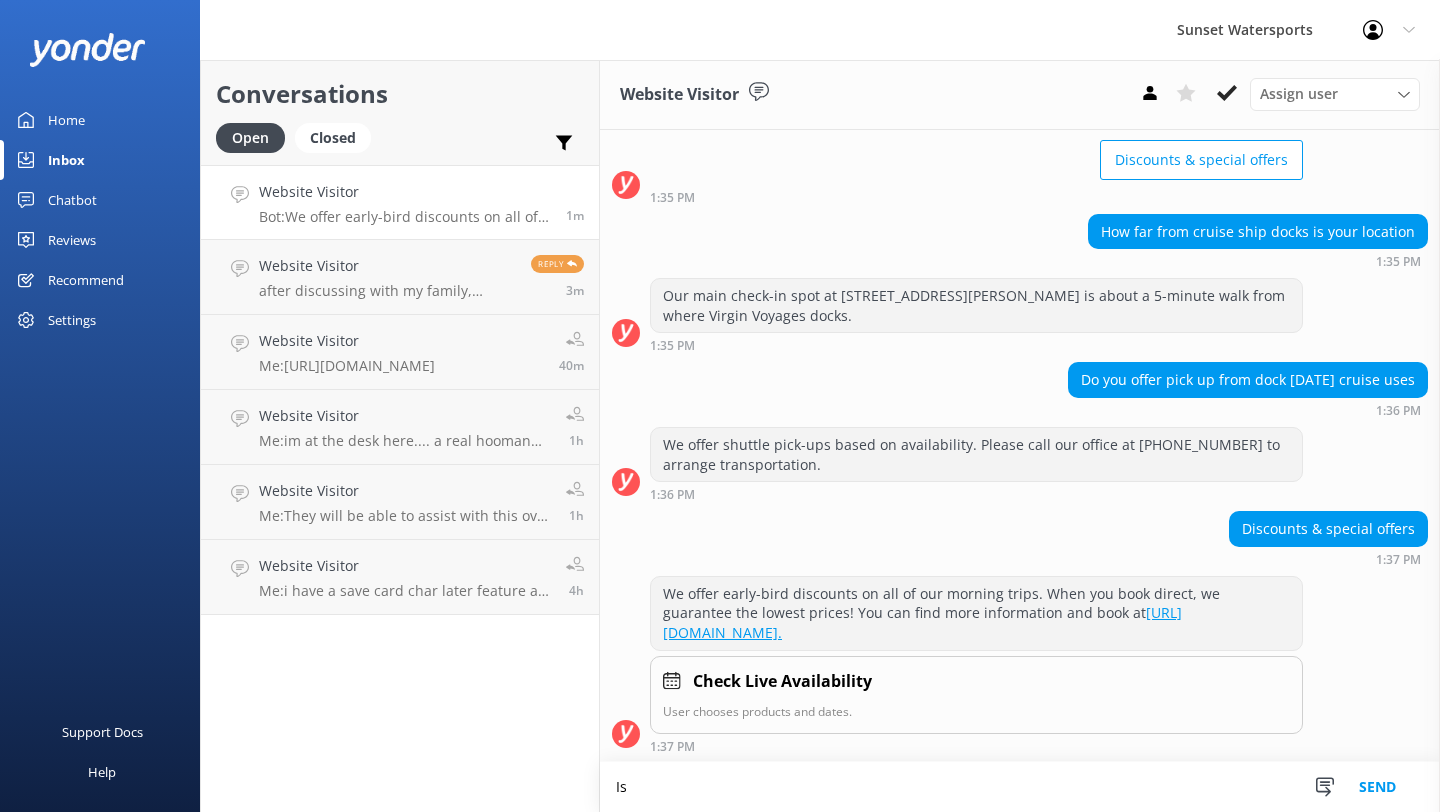 scroll, scrollTop: 148, scrollLeft: 0, axis: vertical 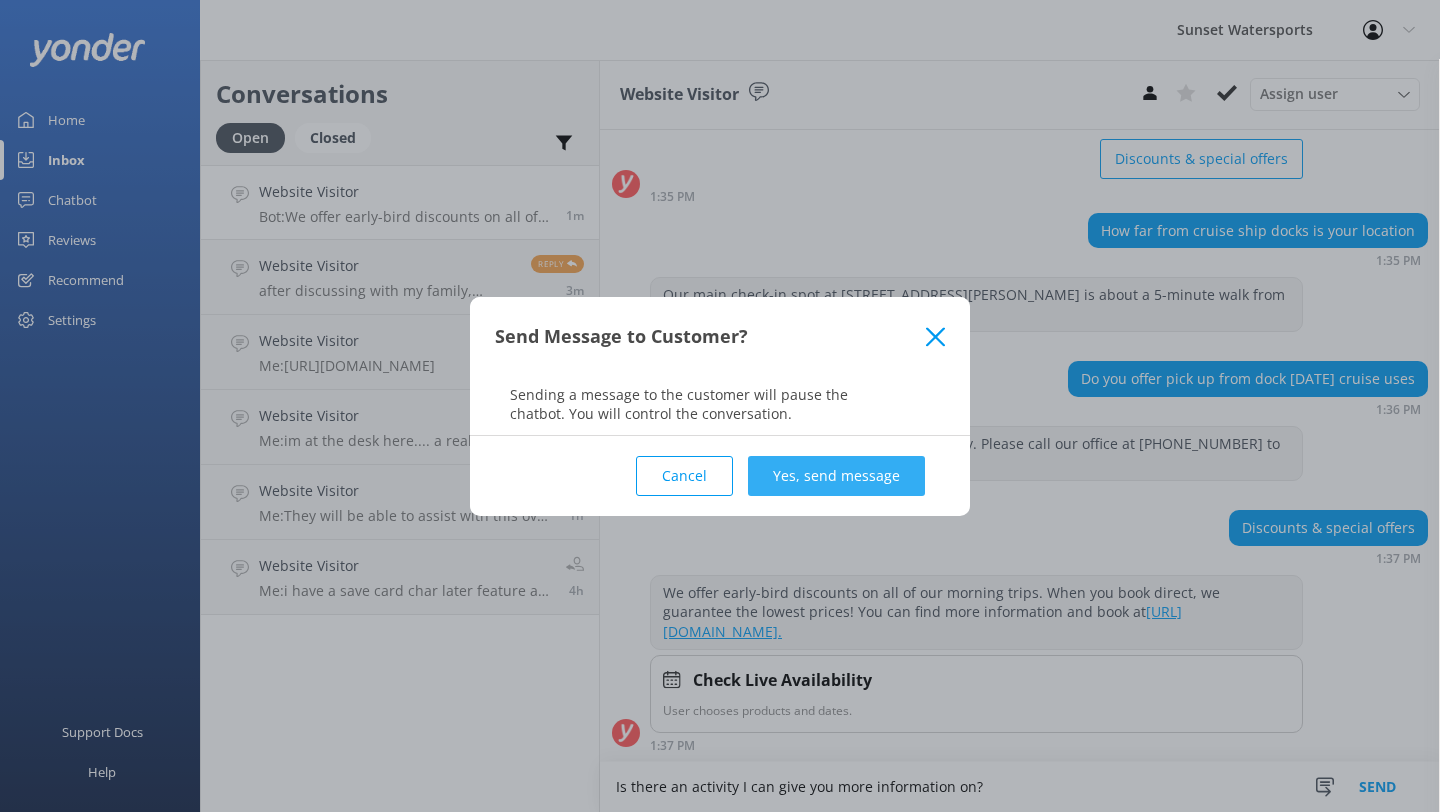 type on "Is there an activity I can give you more information on?" 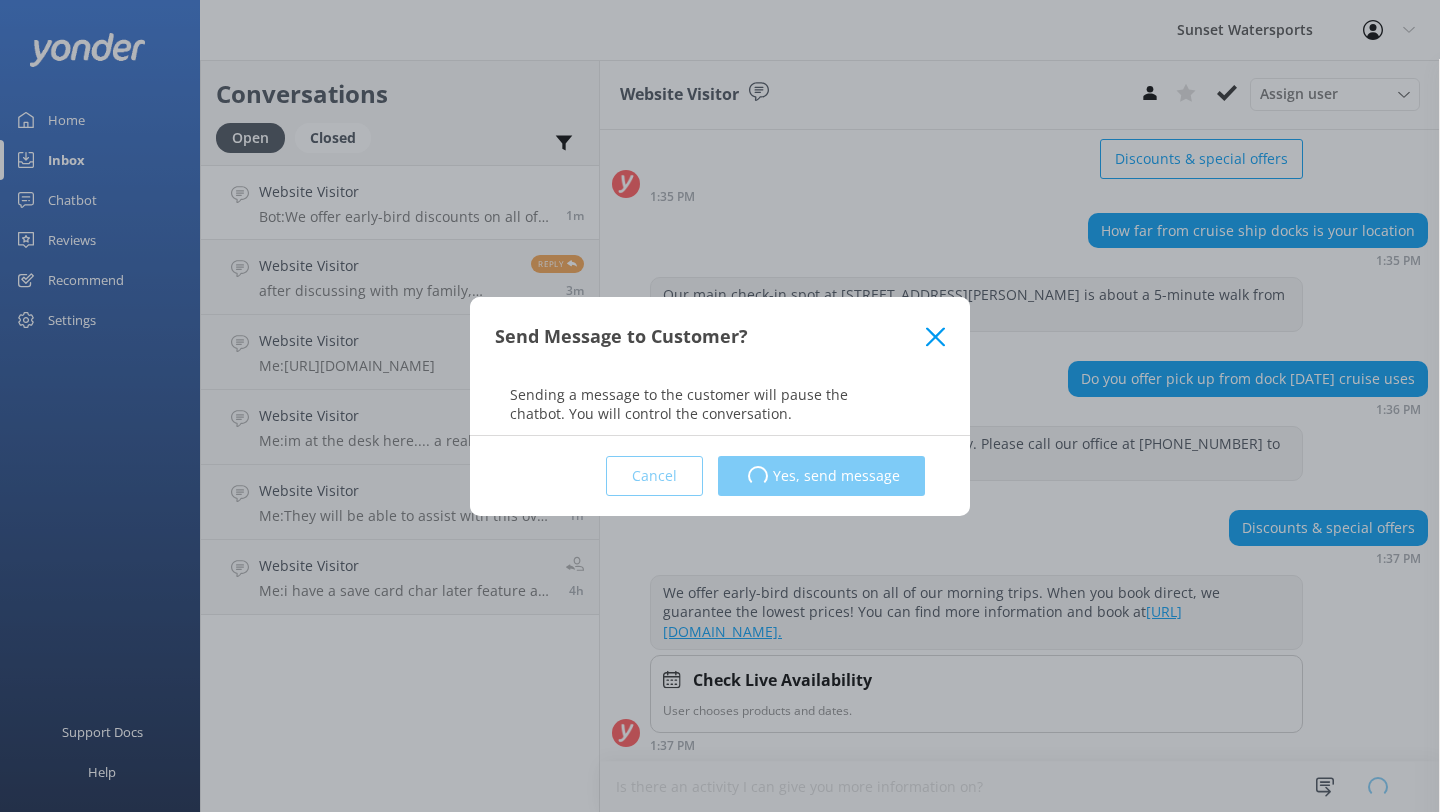 type 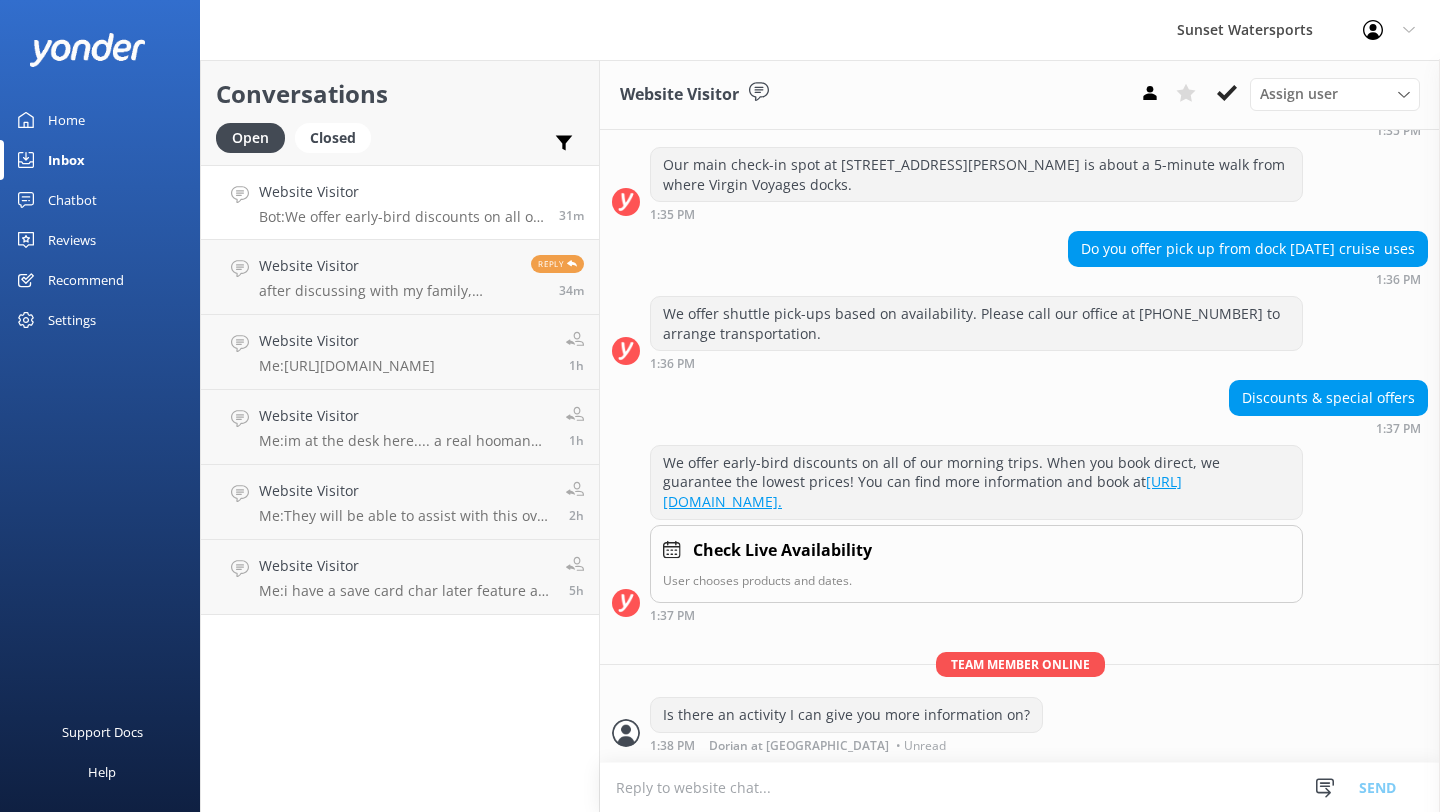 scroll, scrollTop: 277, scrollLeft: 0, axis: vertical 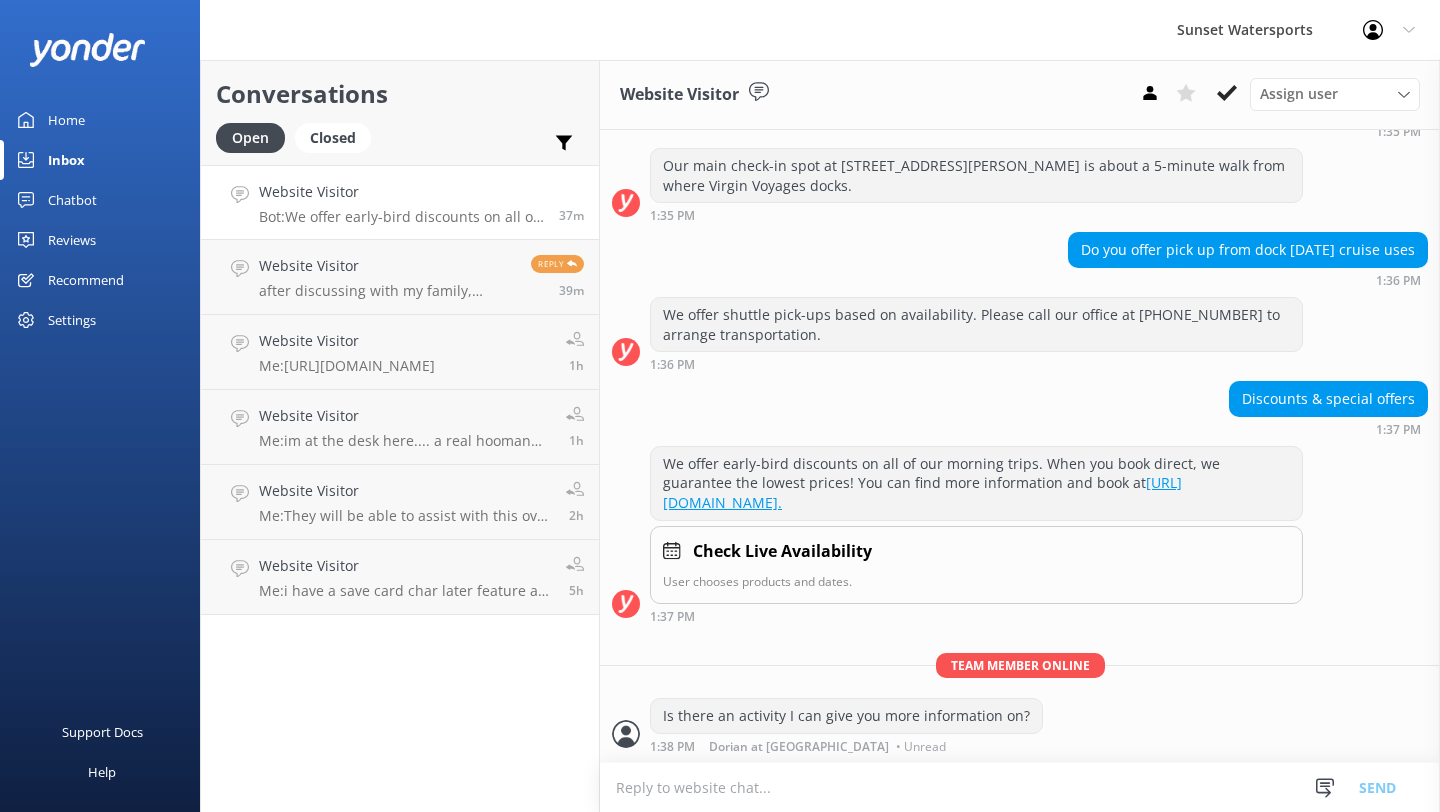click on "Website Visitor" at bounding box center [401, 192] 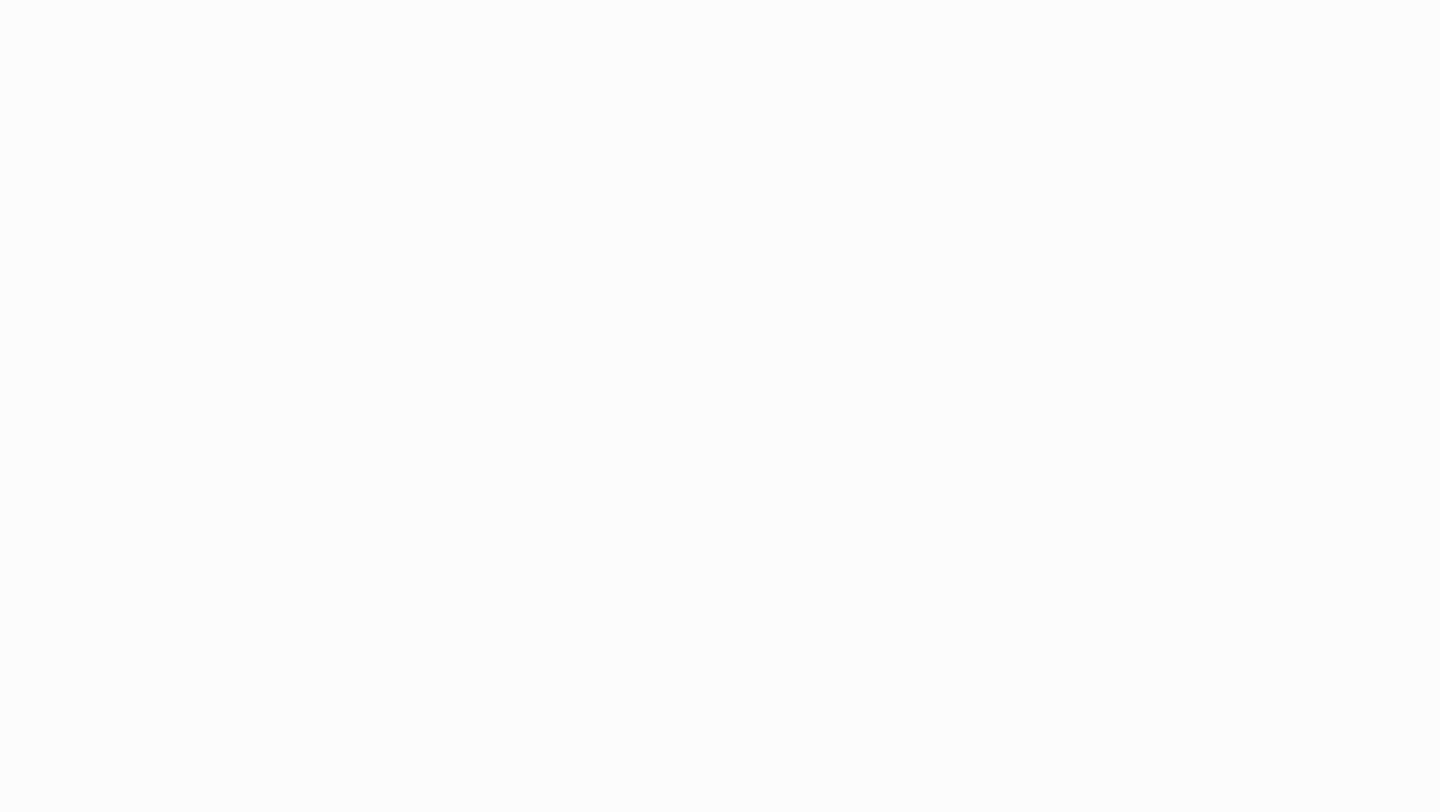 scroll, scrollTop: 0, scrollLeft: 0, axis: both 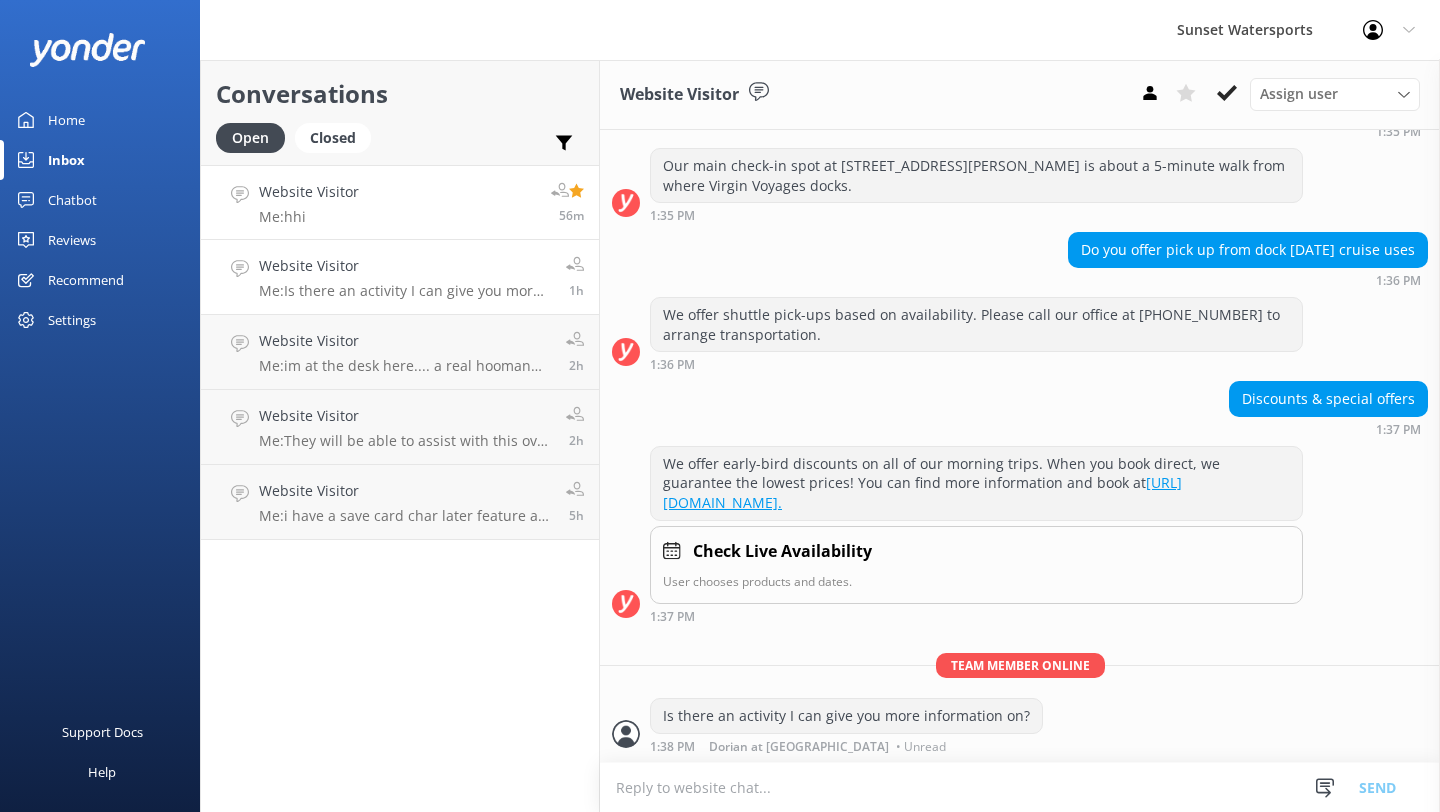 click on "Website Visitor Me:  hhi 56m" at bounding box center (400, 202) 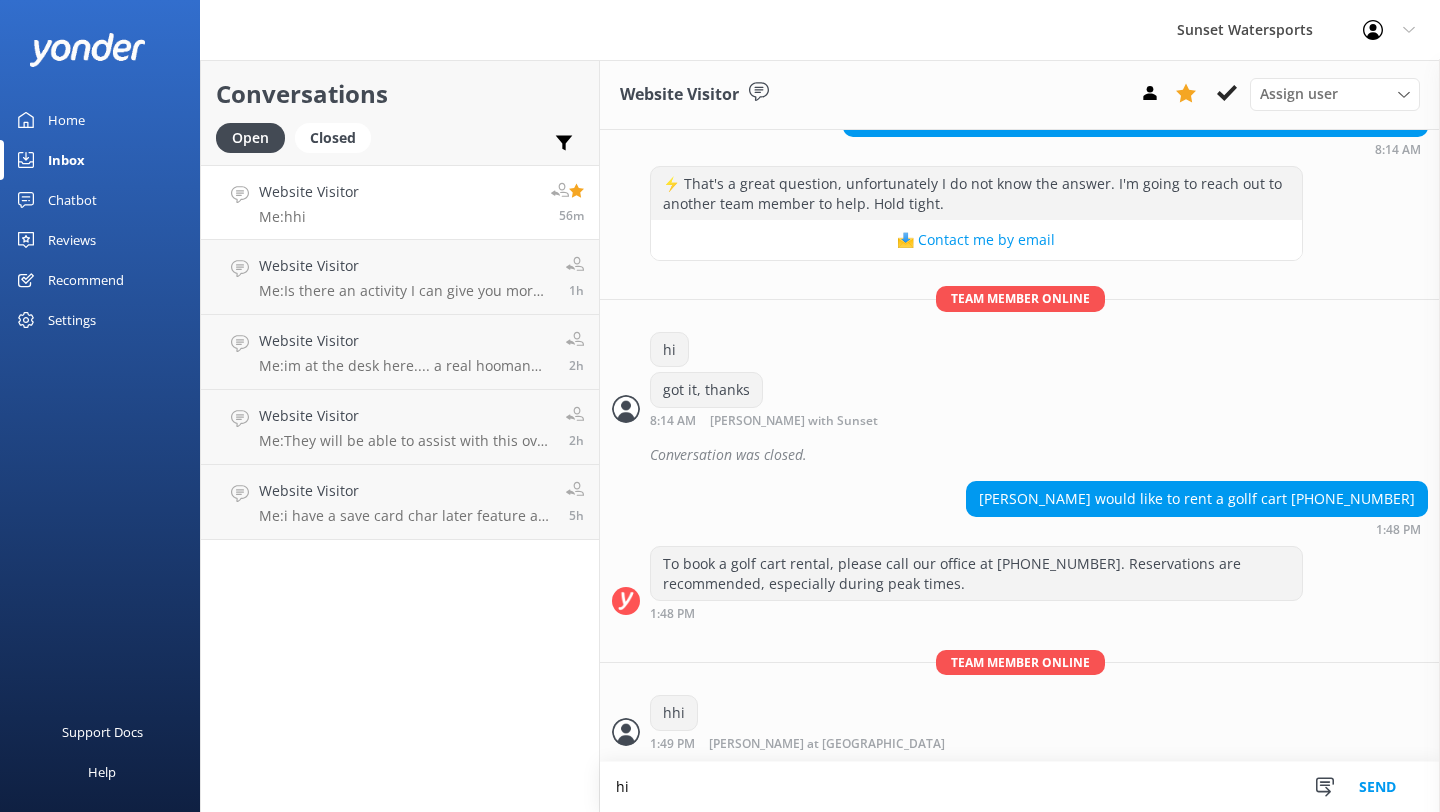 scroll, scrollTop: 11675, scrollLeft: 0, axis: vertical 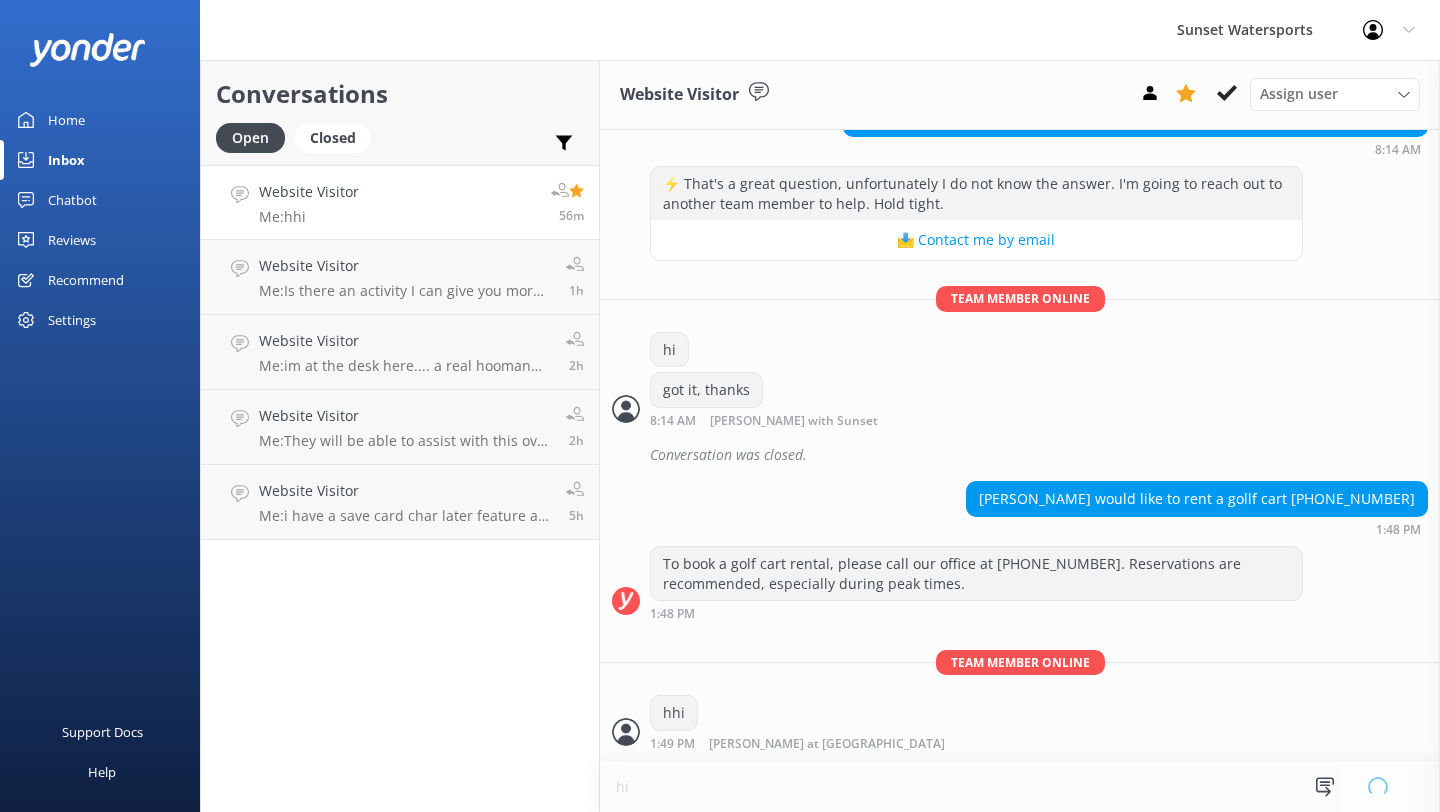 type 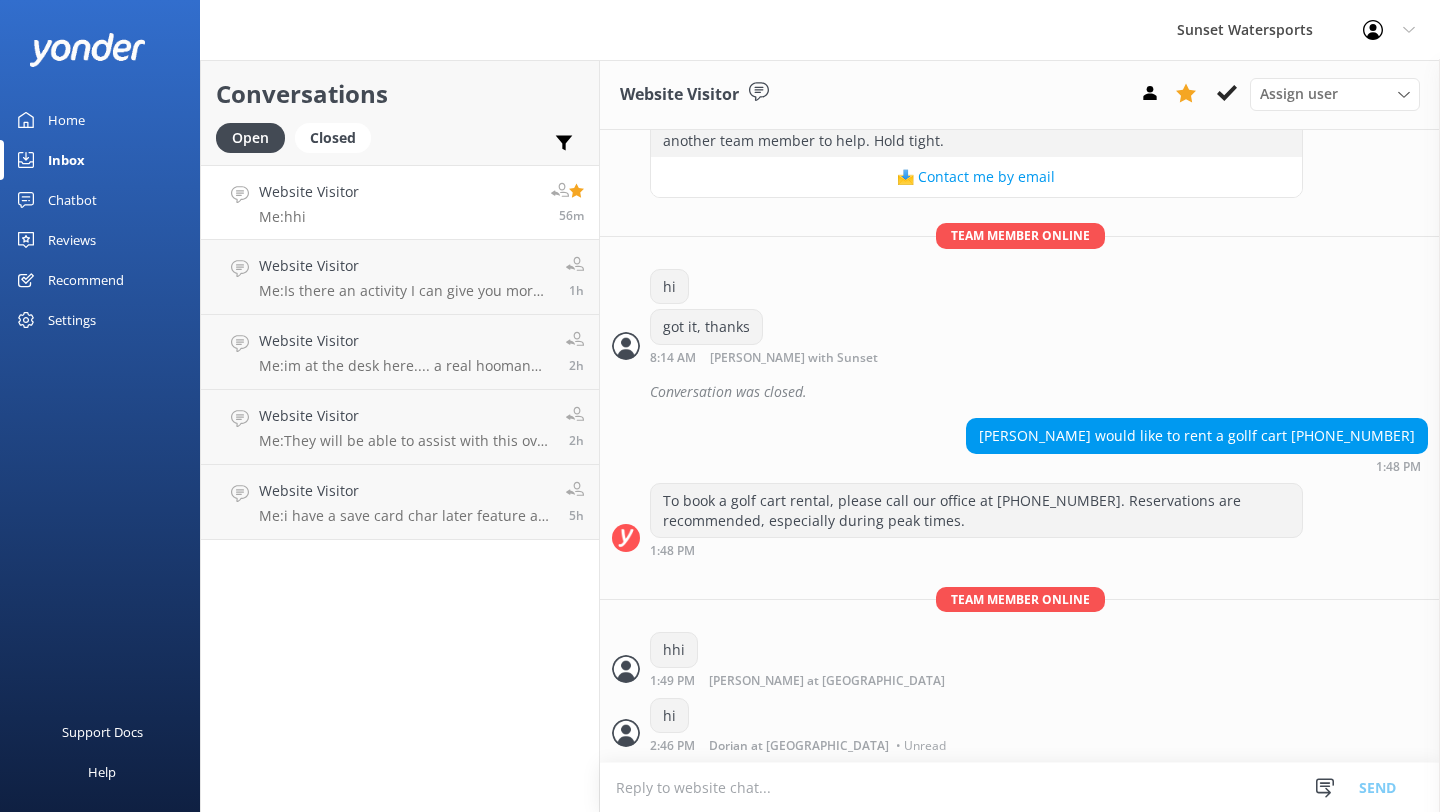 scroll, scrollTop: 11738, scrollLeft: 0, axis: vertical 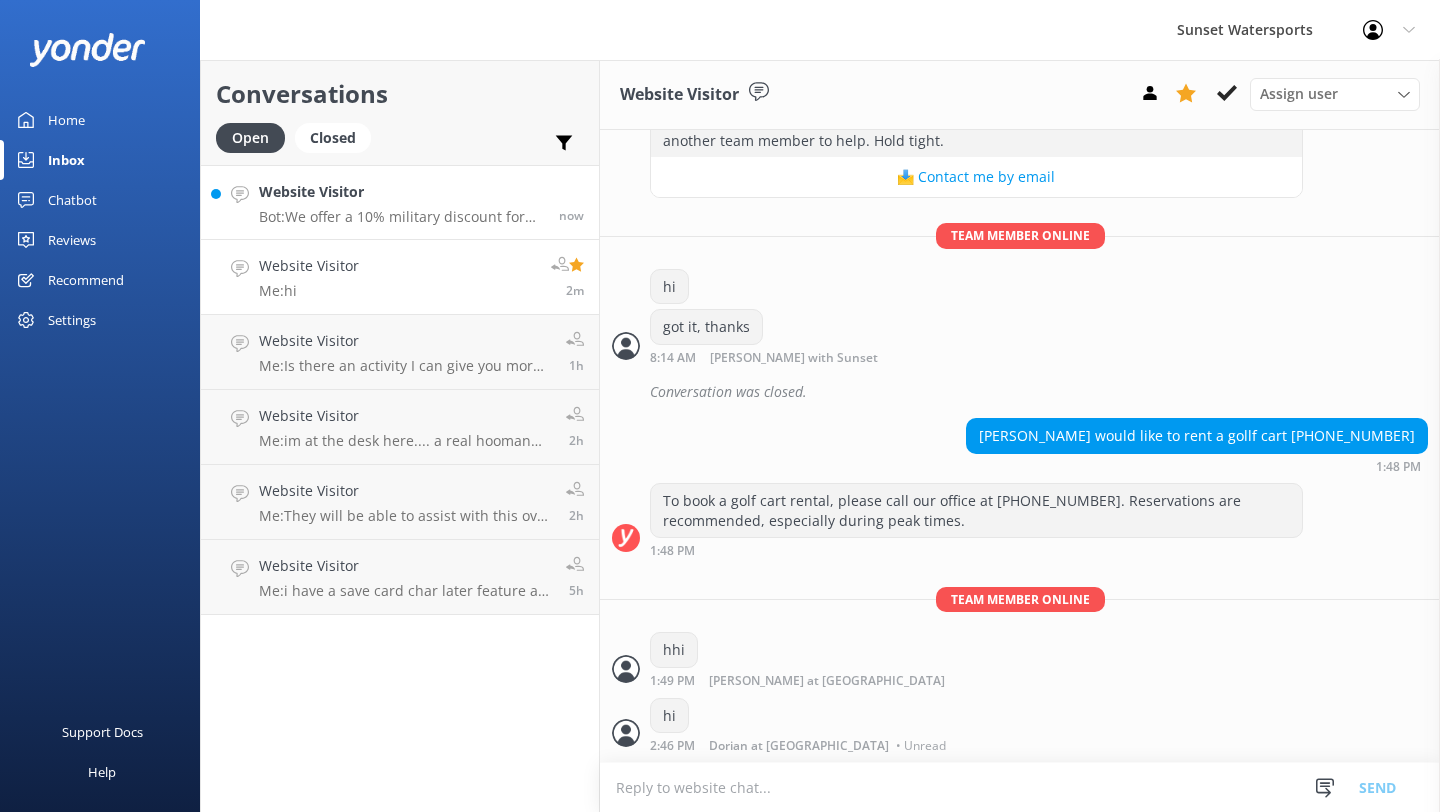 click on "Website Visitor" at bounding box center [401, 192] 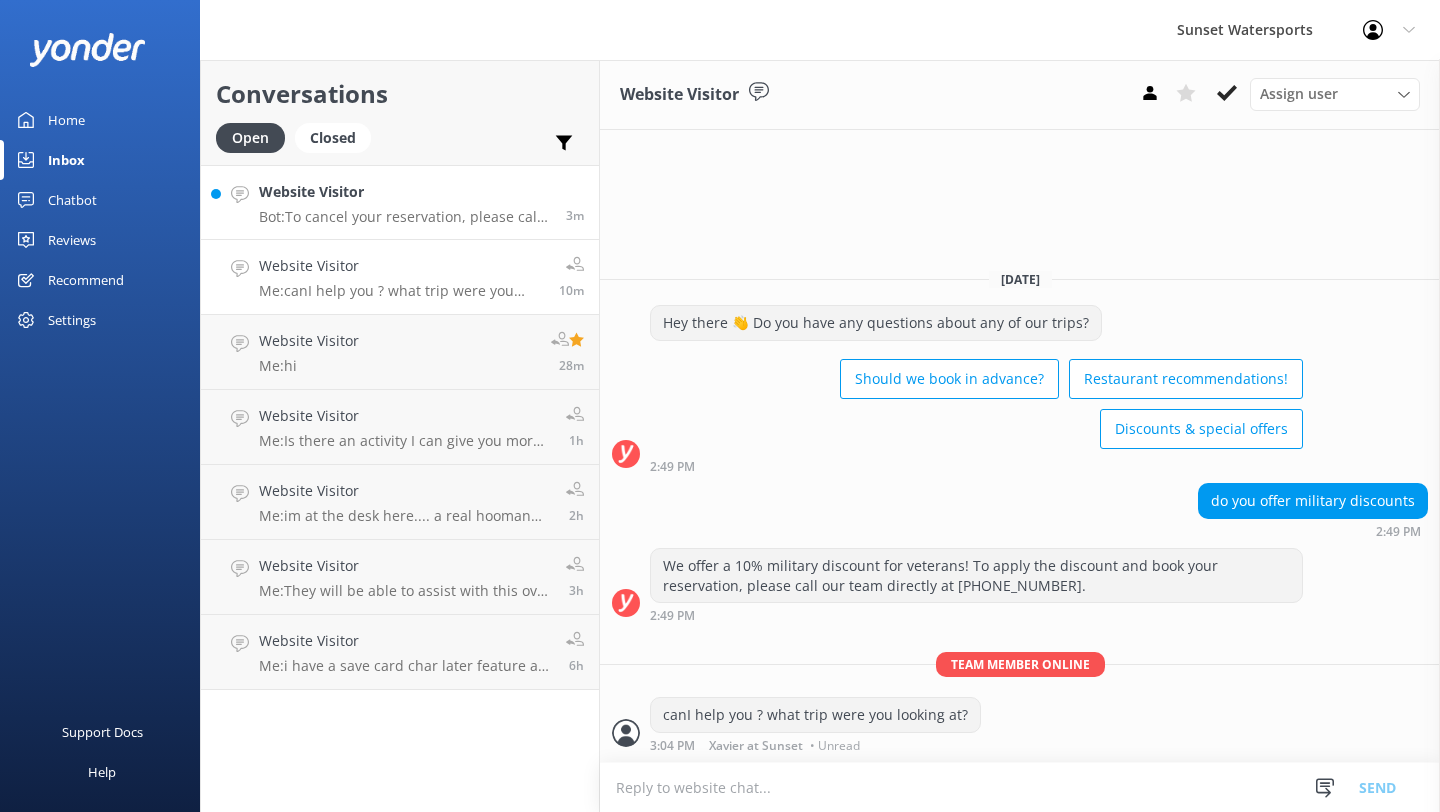 click on "Bot:  To cancel your reservation, please call our office at 305-296-2554 or email info@sunsetwatersports.com. Trips canceled at least 24 hours in advance will receive a full refund." at bounding box center (405, 217) 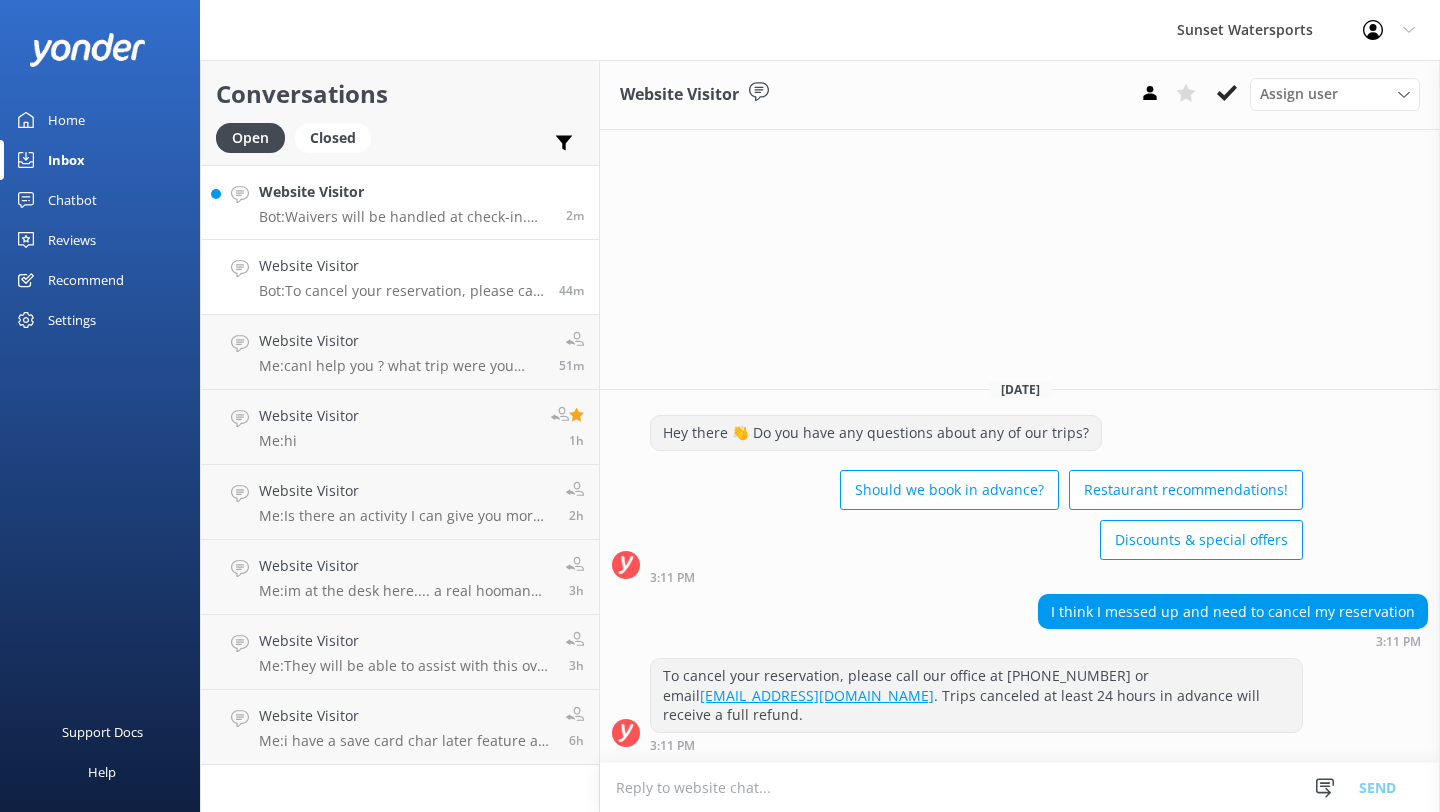 click on "Website Visitor" at bounding box center [405, 192] 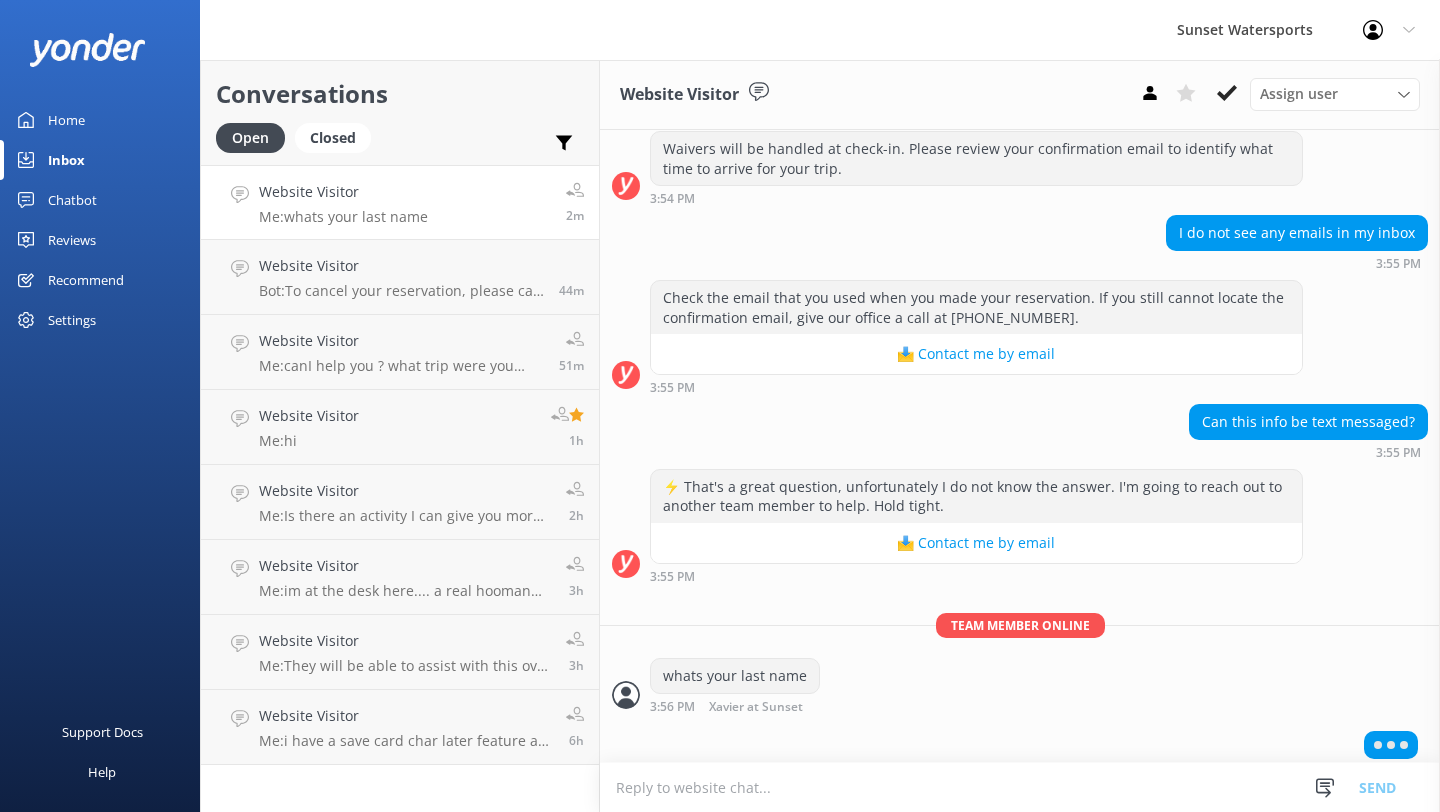 scroll, scrollTop: 301, scrollLeft: 0, axis: vertical 